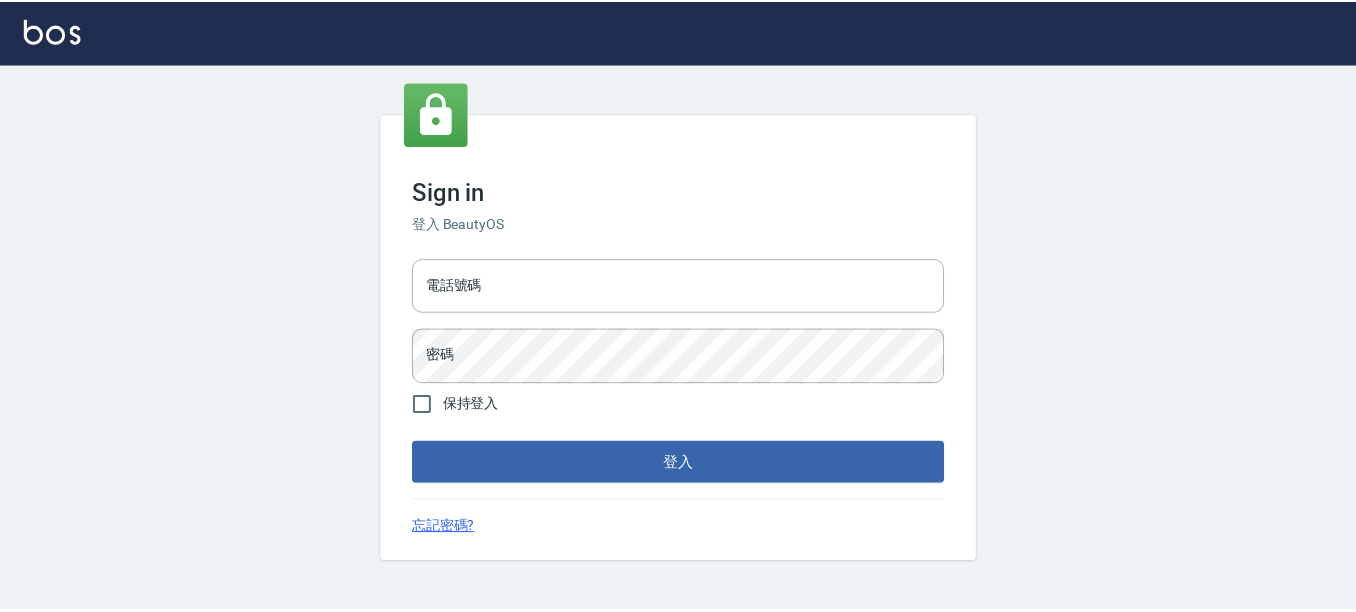 scroll, scrollTop: 0, scrollLeft: 0, axis: both 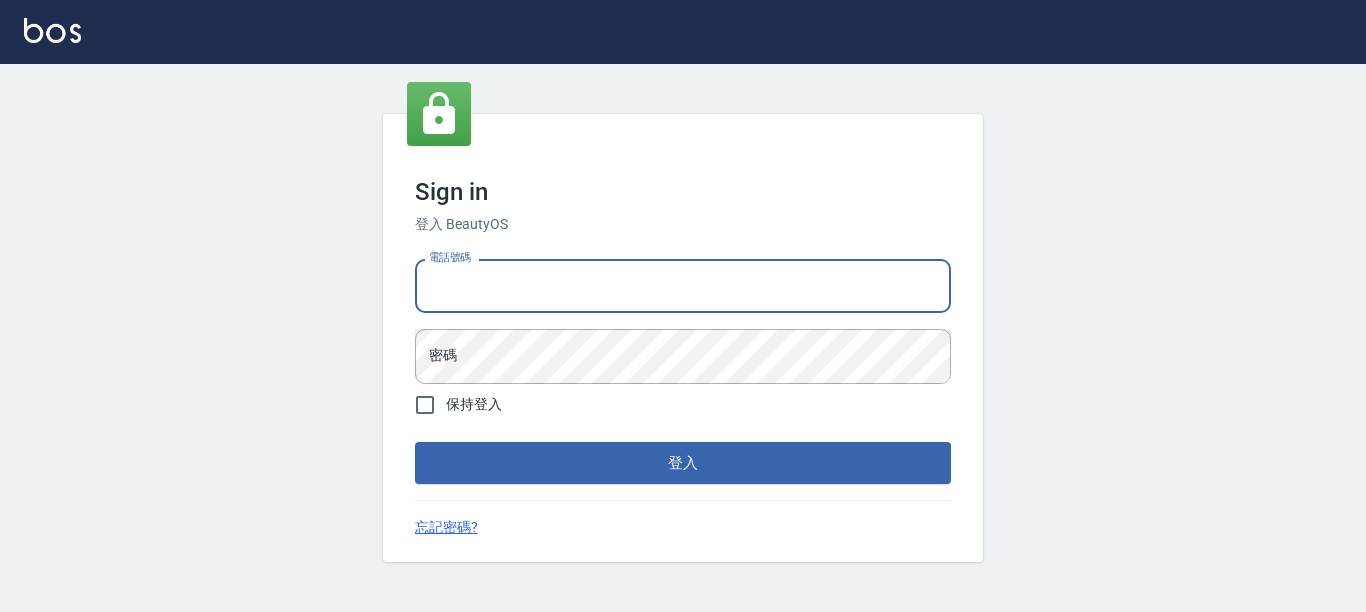 click on "電話號碼" at bounding box center [683, 286] 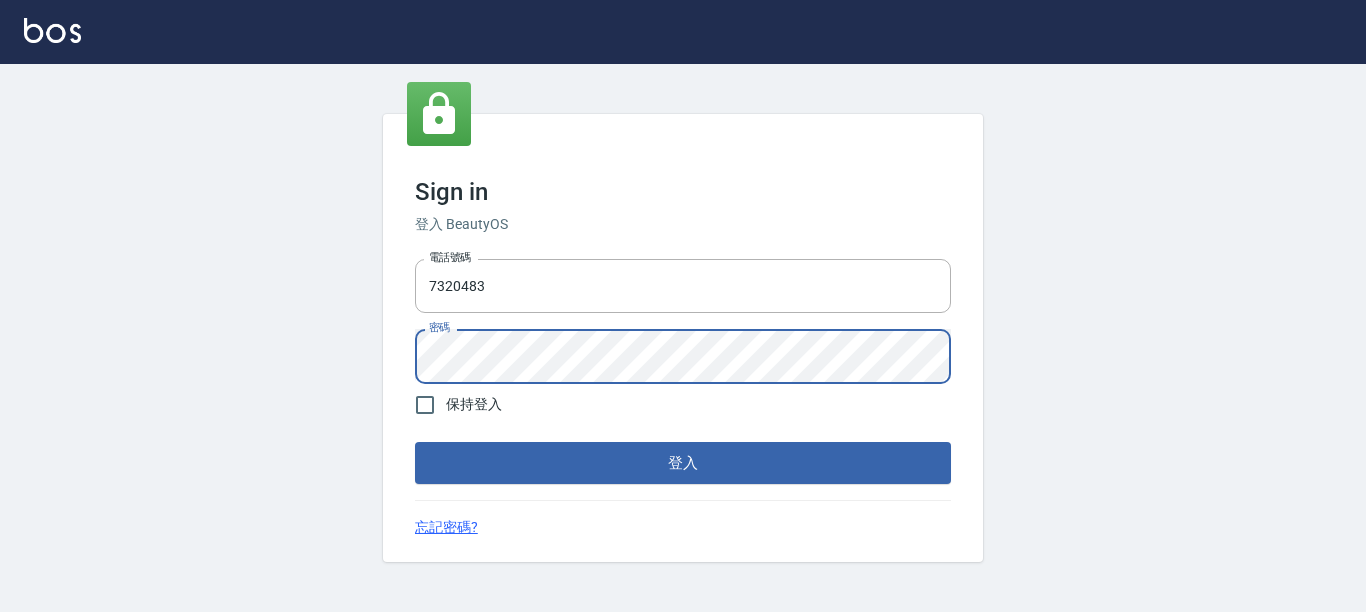 click on "登入" at bounding box center (683, 463) 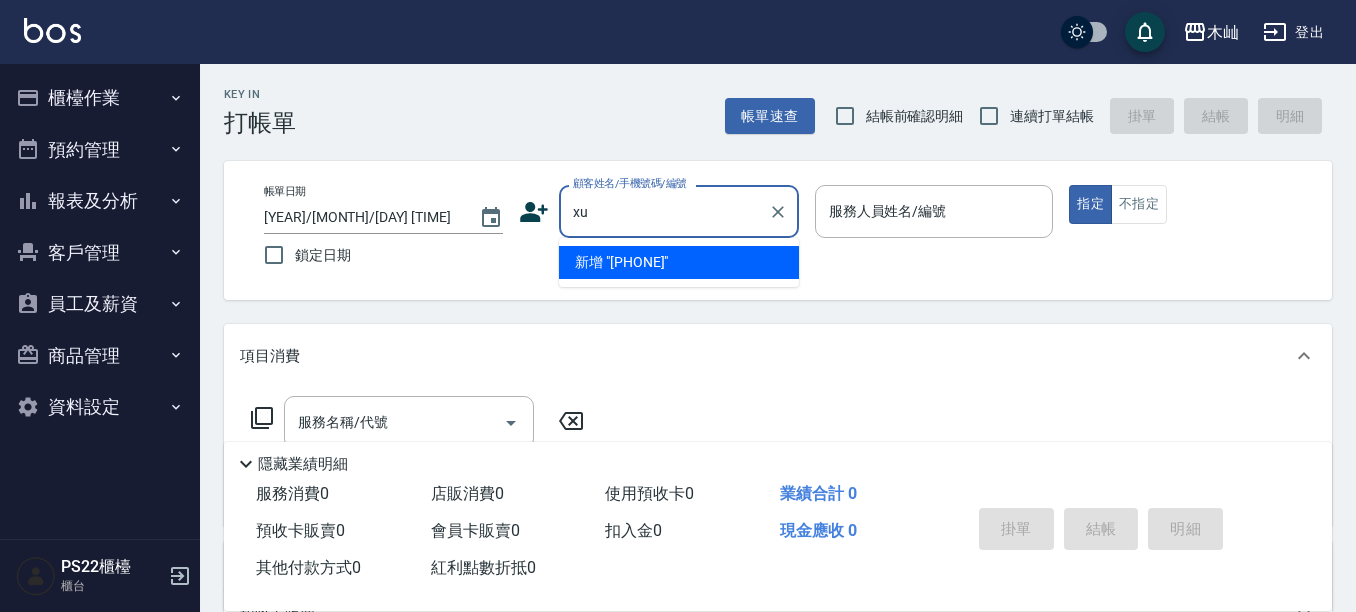 type on "x" 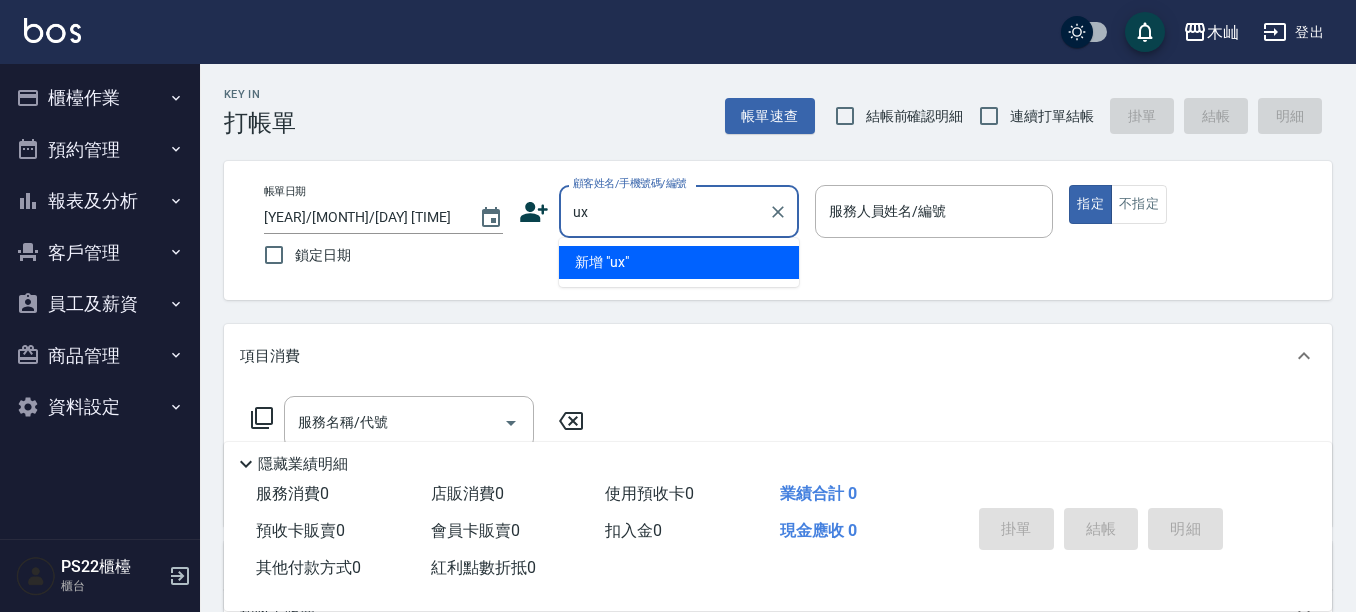 type on "u" 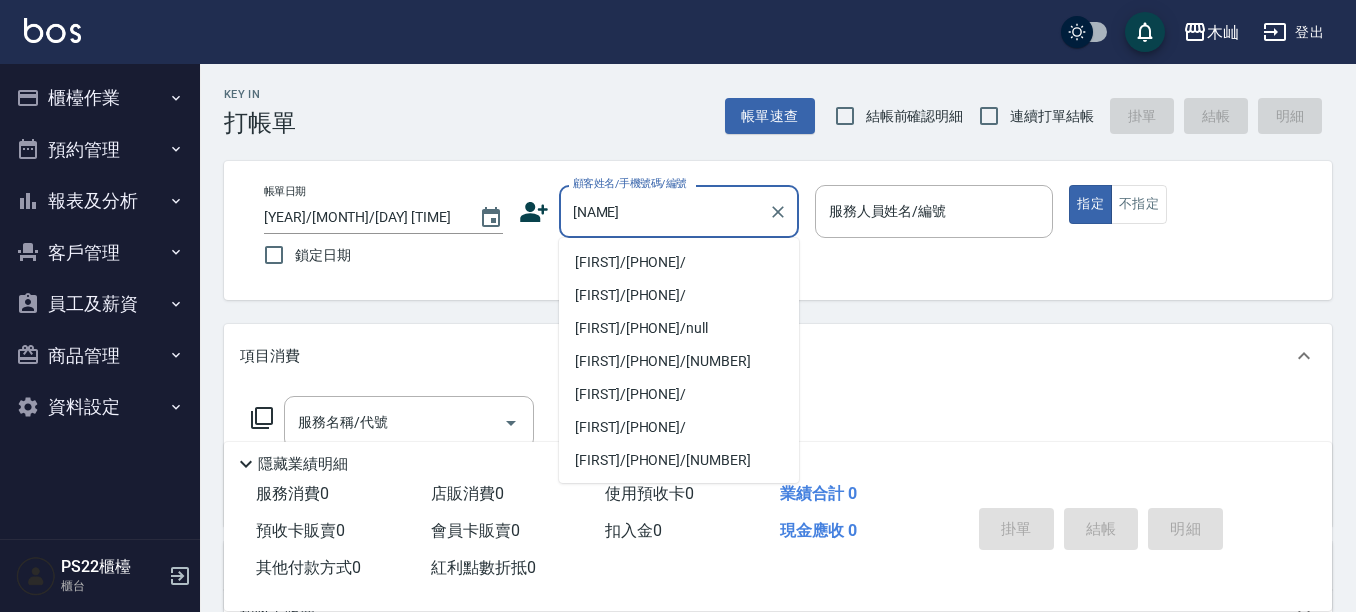 click on "[FIRST]/[PHONE]/" at bounding box center [679, 262] 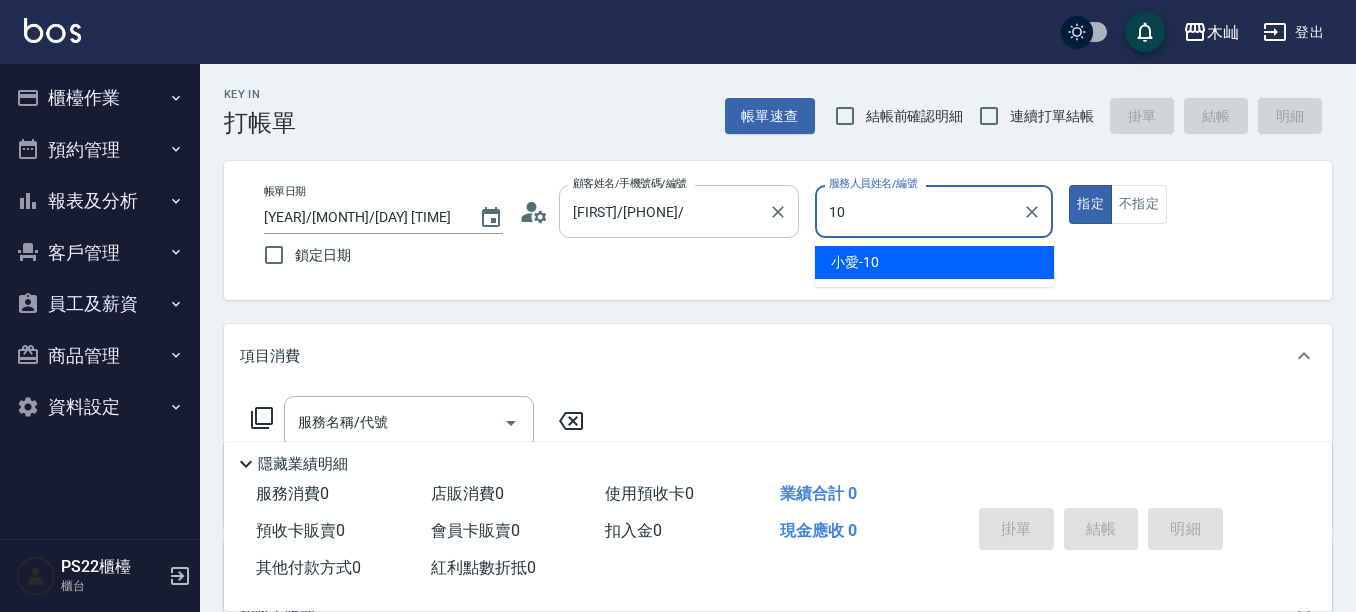 type on "10" 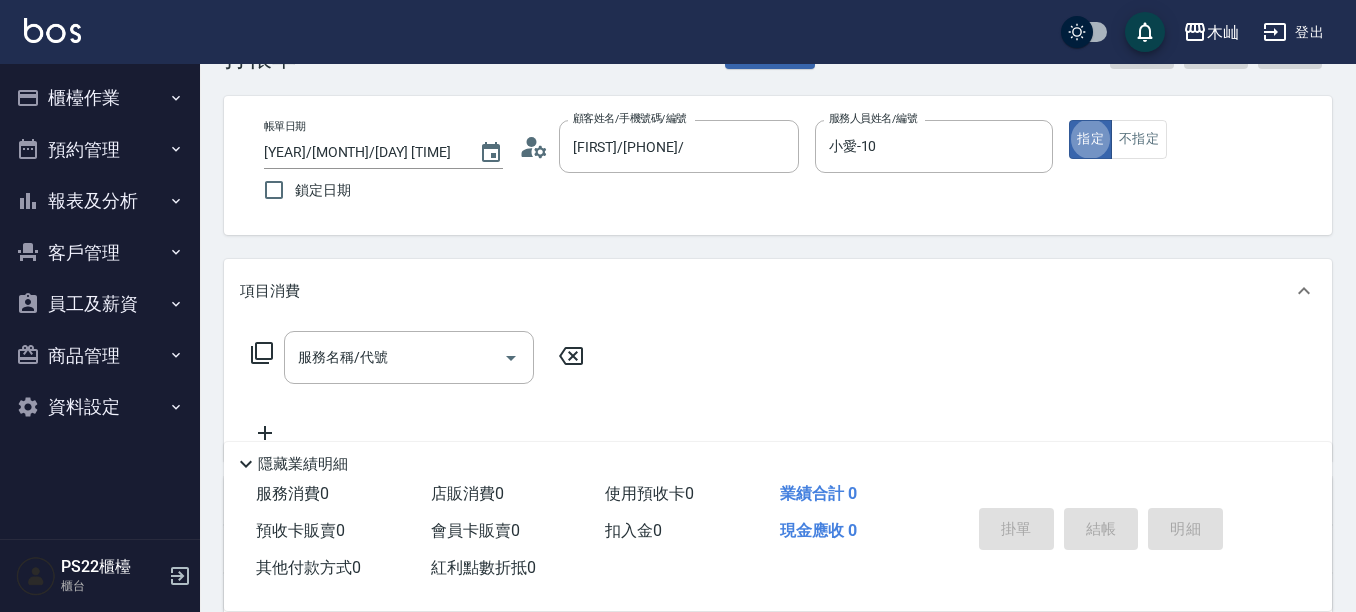 scroll, scrollTop: 100, scrollLeft: 0, axis: vertical 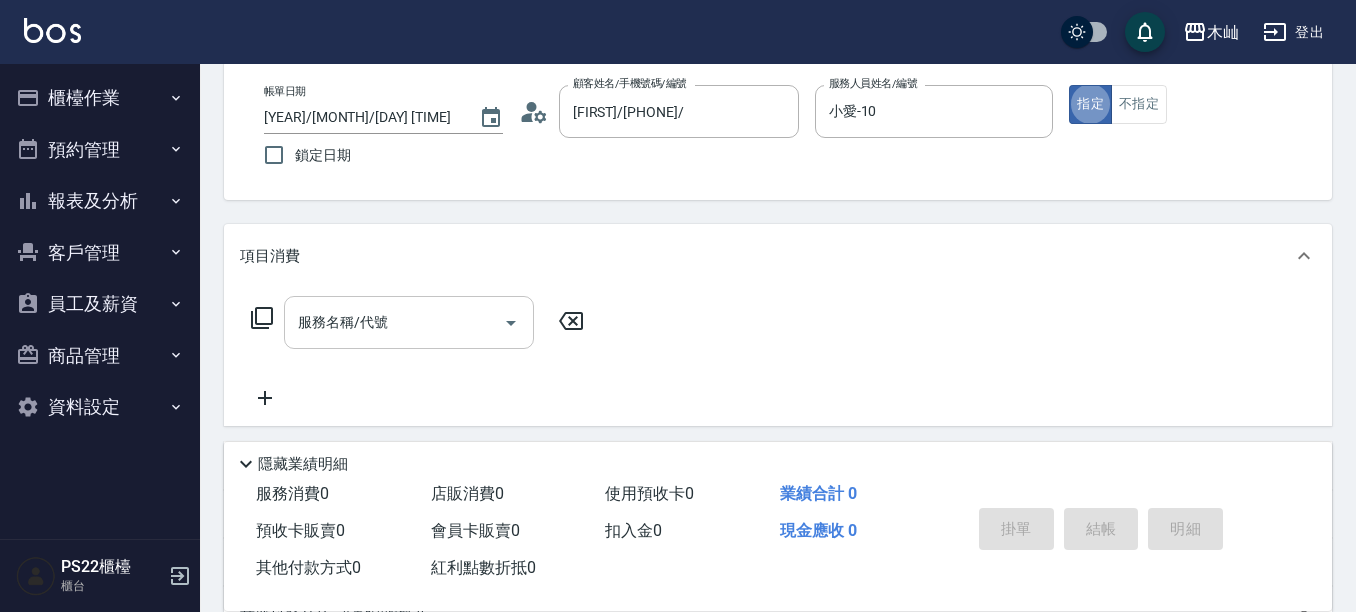 click on "服務名稱/代號" at bounding box center (394, 322) 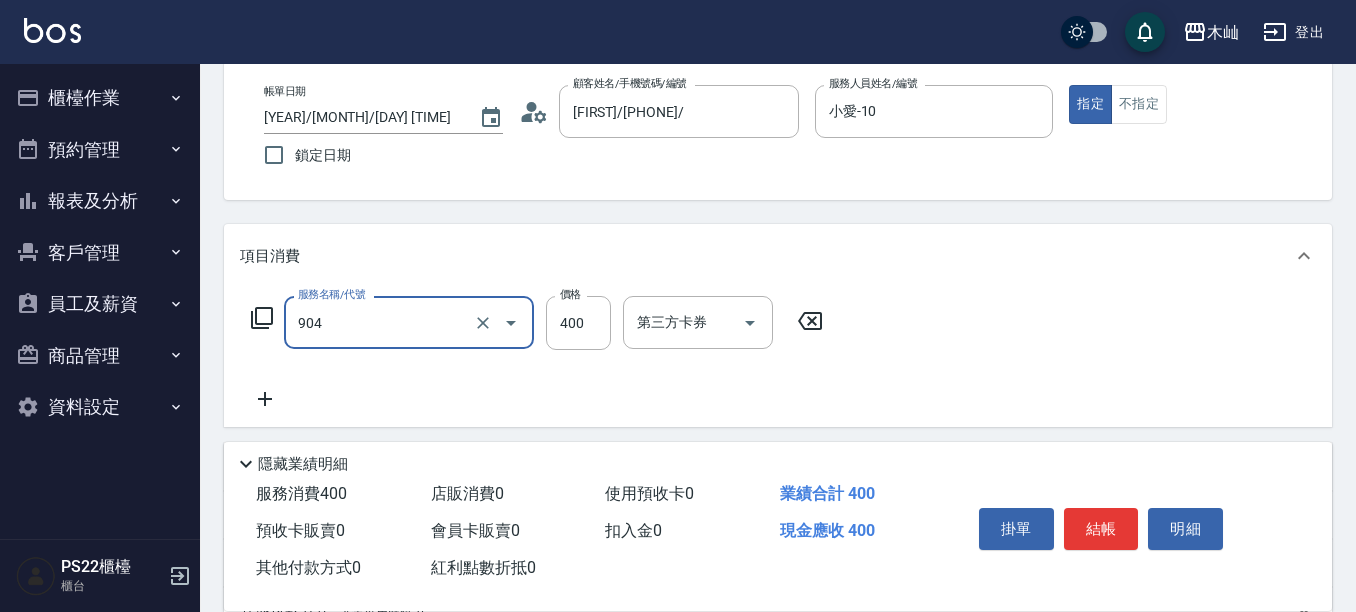 type on "精油洗+瞬護(904)" 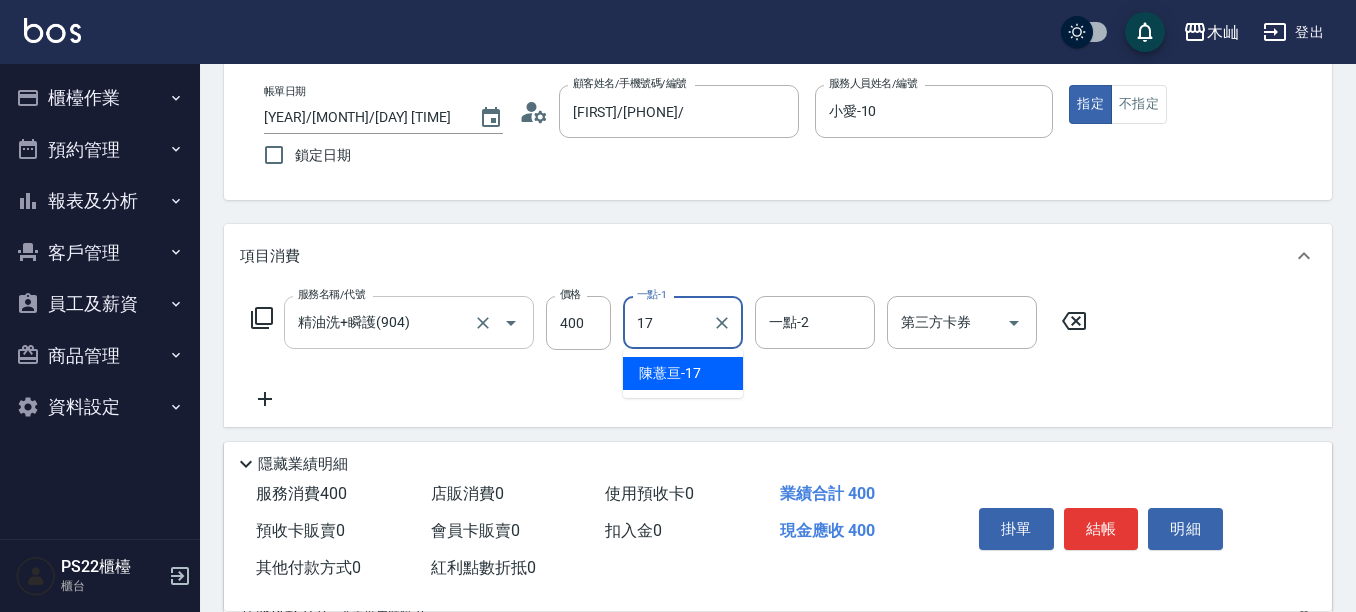 type on "[FIRST]-[NUMBER]" 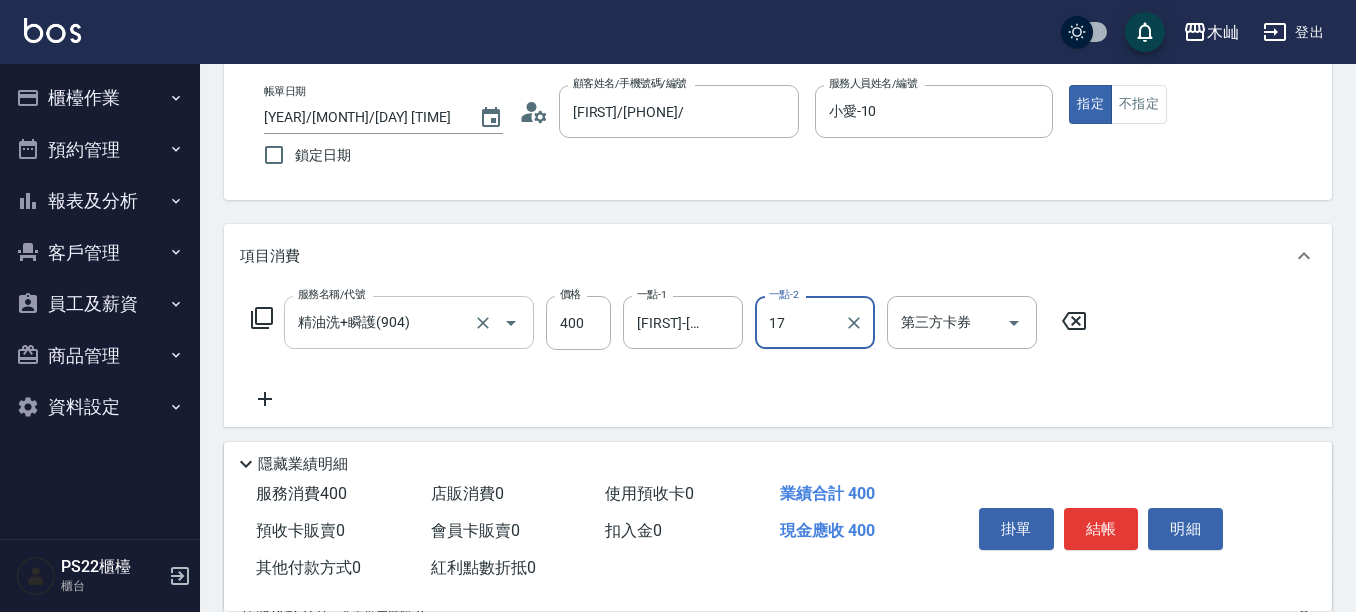 type on "[FIRST]-[NUMBER]" 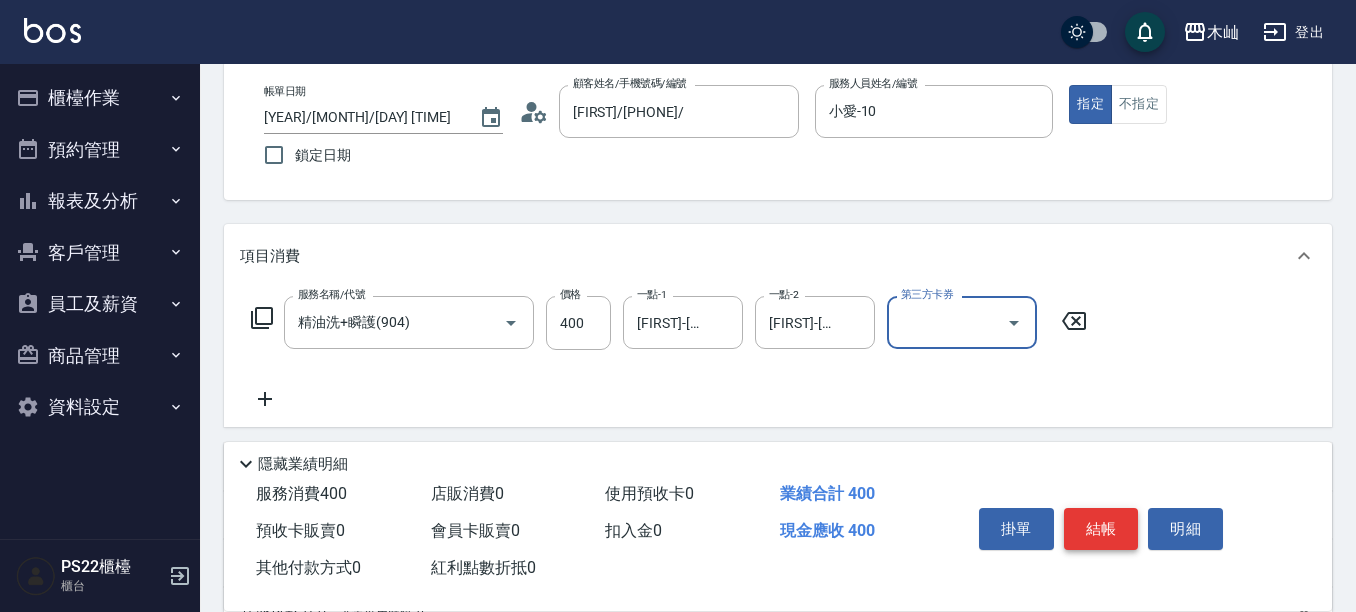 click on "結帳" at bounding box center [1101, 529] 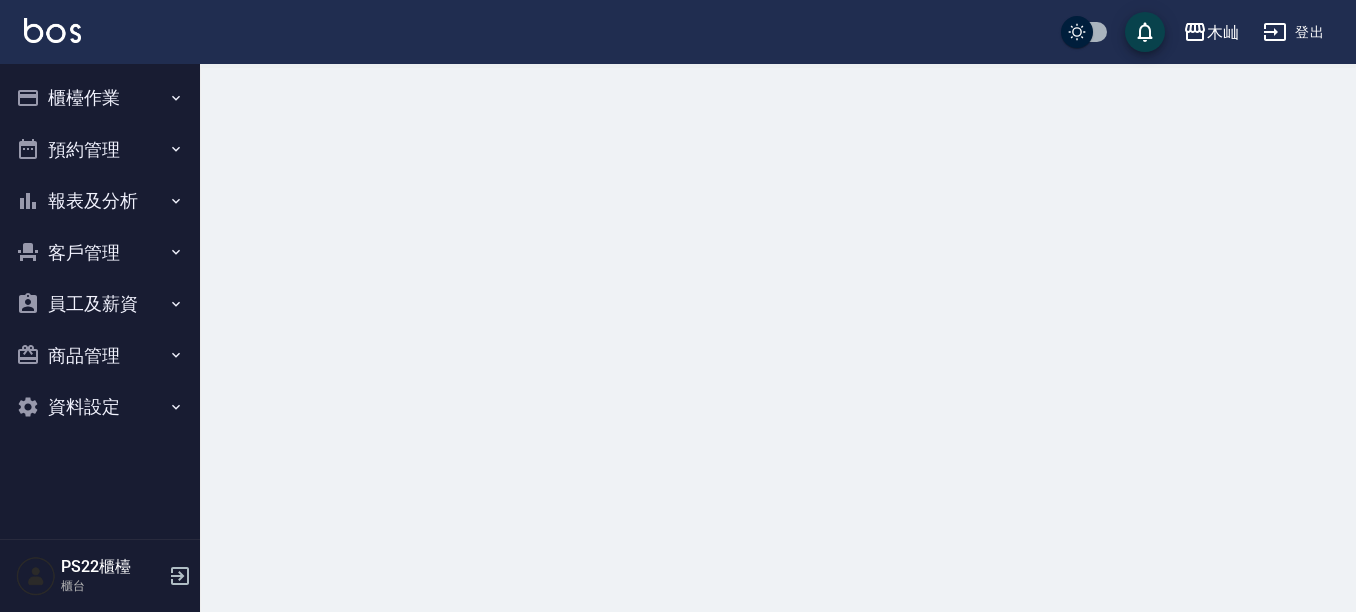 scroll, scrollTop: 0, scrollLeft: 0, axis: both 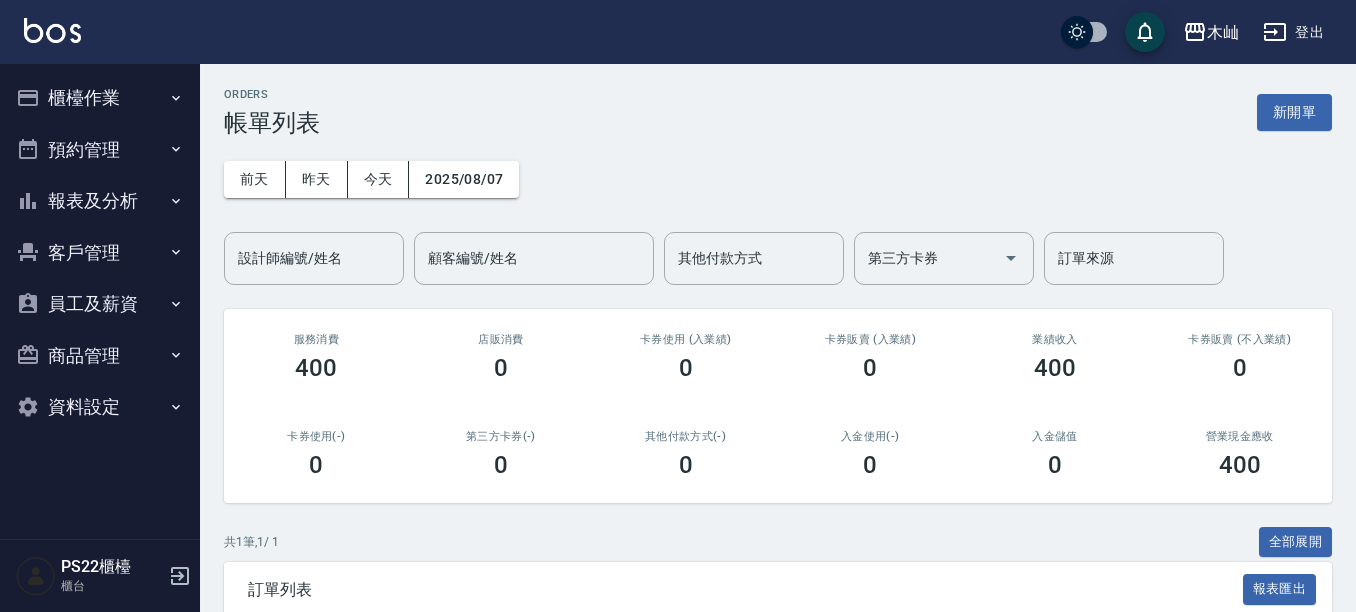 click on "ORDERS 帳單列表 新開單 前天 昨天 今天 2025/08/07 設計師編號/姓名 設計師編號/姓名 顧客編號/姓名 顧客編號/姓名 其他付款方式 其他付款方式 第三方卡券 第三方卡券 訂單來源 訂單來源 服務消費 400 店販消費 0 卡券使用 (入業績) 0 卡券販賣 (入業績) 0 業績收入 400 卡券販賣 (不入業績) 0 卡券使用(-) 0 第三方卡券(-) 0 其他付款方式(-) 0 入金使用(-) 0 入金儲值 0 營業現金應收 400 共  1  筆,  1  /   1 全部展開 訂單列表 報表匯出 展開 列印 操作 帳單編號/時間 客戶 設計師 指定 營業現金應收 服務消費 店販消費 卡券使用 (入業績) 卡券販賣 (入業績) 業績收入 卡券販賣 (不入業績) 卡券使用(-) 第三方卡券(-) 其他付款方式(-) 入金使用(-) 備註 訂單來源 列印 詳情 #1 08/07 (四) 12:49 [FIRST] [PHONE] [FIRST] /10 Y 400 400 0 0 0 400 0 0 0 0 0 每頁顯示數量 1000 1000 第 1–1 筆   共 1 筆 0  selected 木屾" at bounding box center (778, 427) 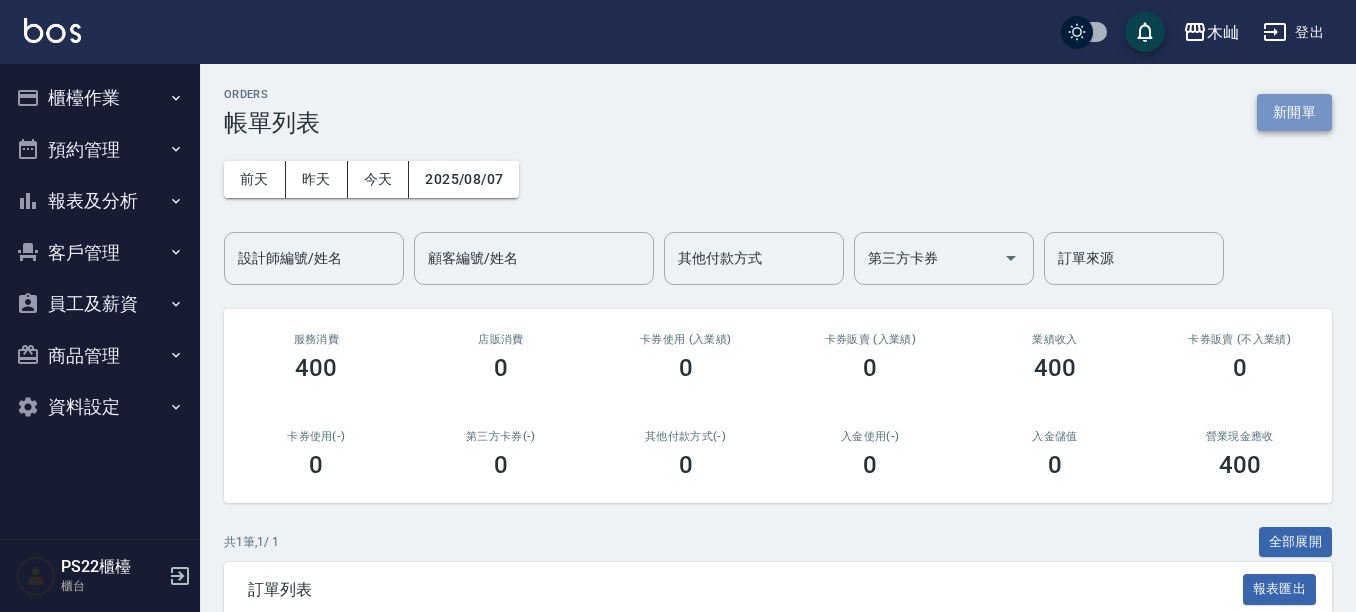 click on "新開單" at bounding box center (1294, 112) 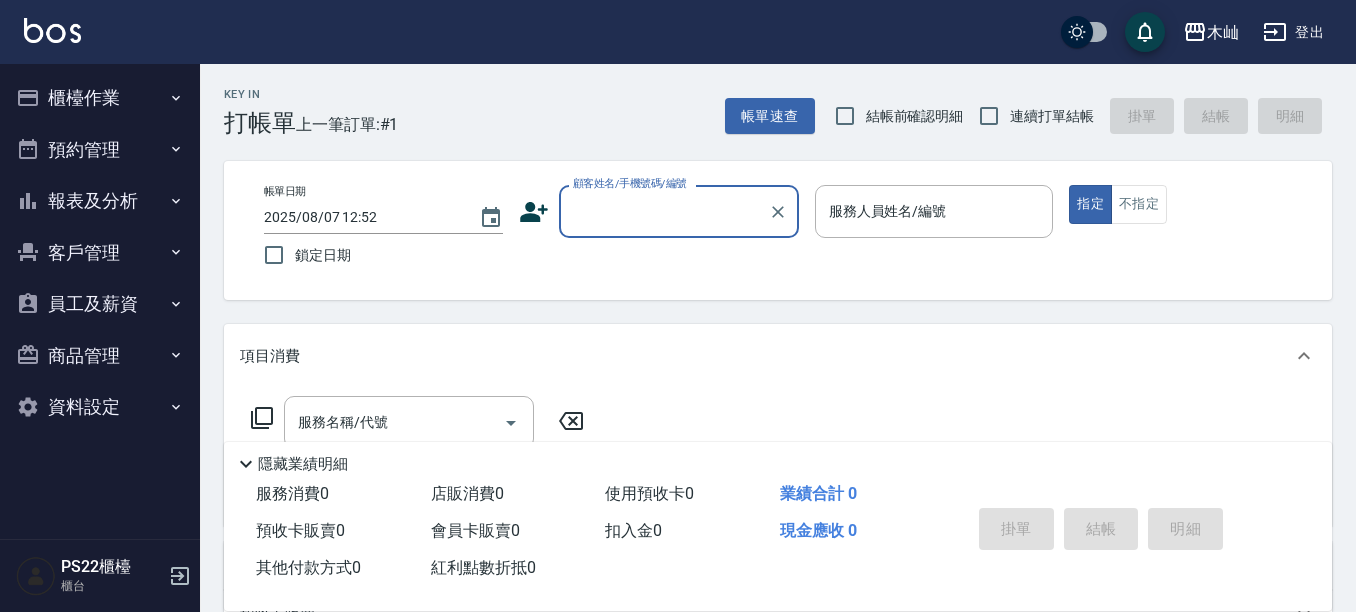 click on "顧客姓名/手機號碼/編號" at bounding box center [664, 211] 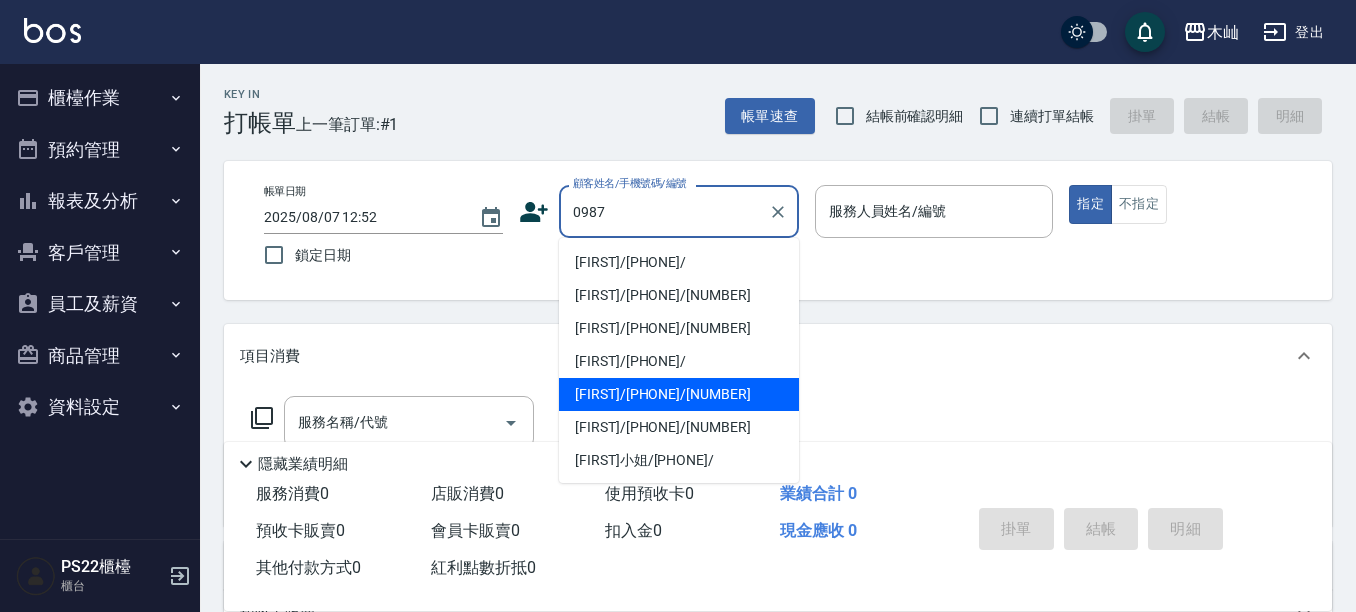 click on "[FIRST]/[PHONE]/[NUMBER]" at bounding box center [679, 394] 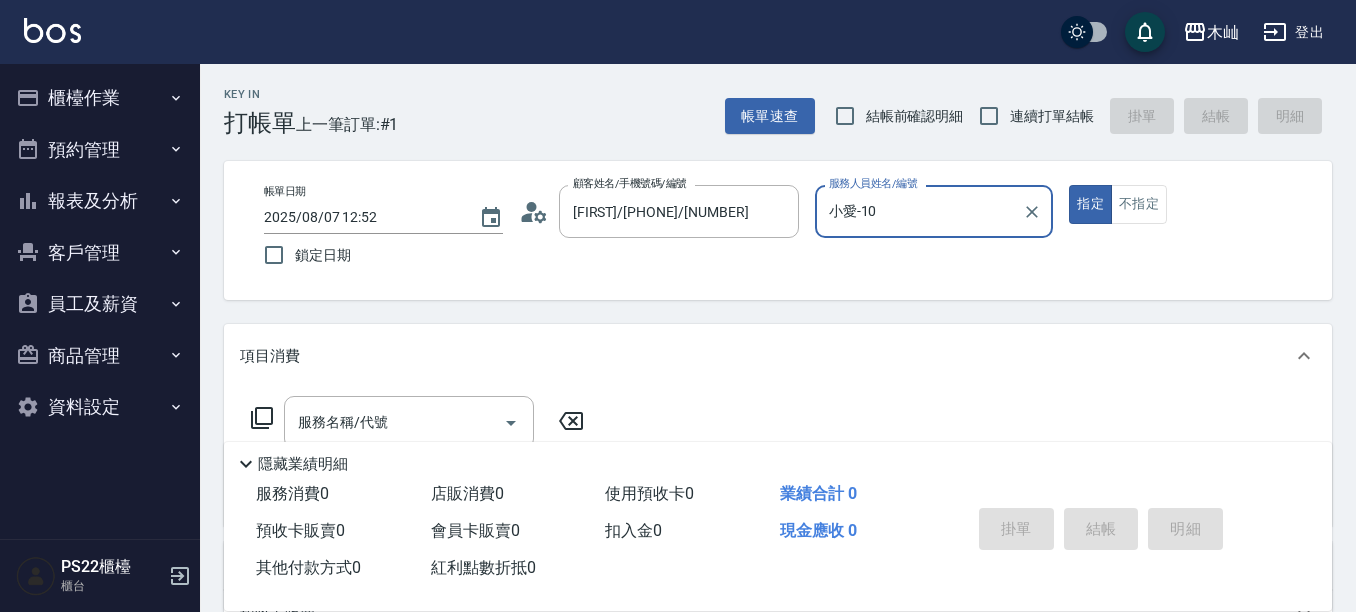 type on "小愛-10" 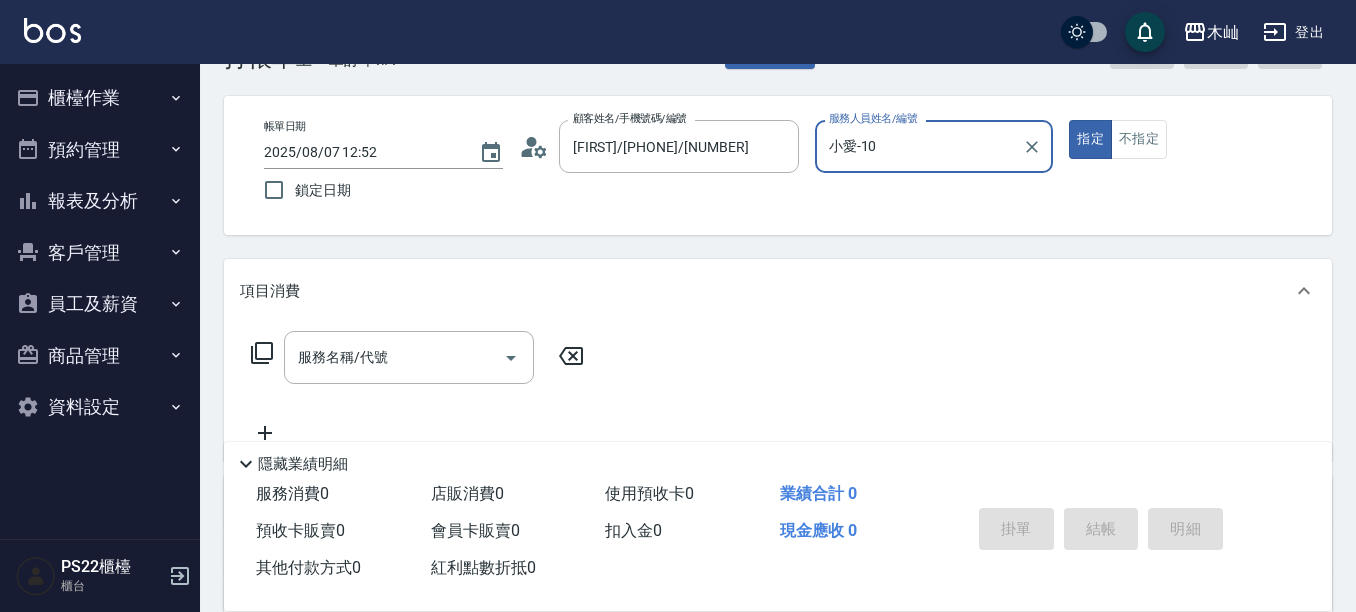 scroll, scrollTop: 100, scrollLeft: 0, axis: vertical 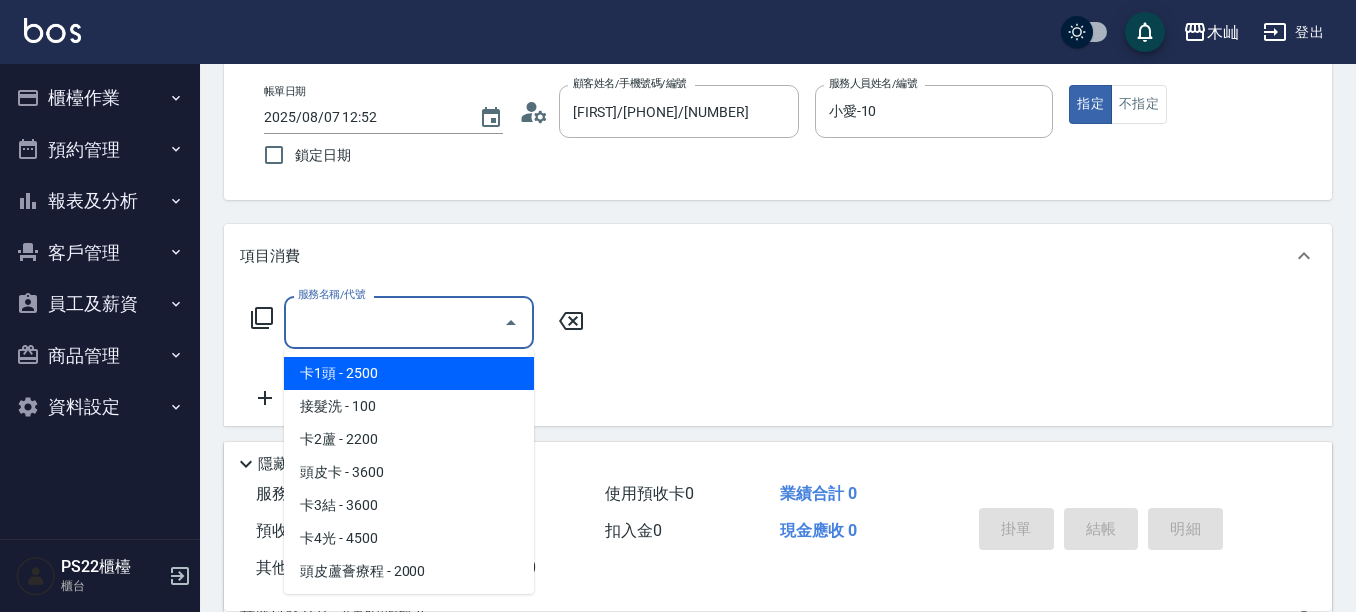 click on "服務名稱/代號" at bounding box center (394, 322) 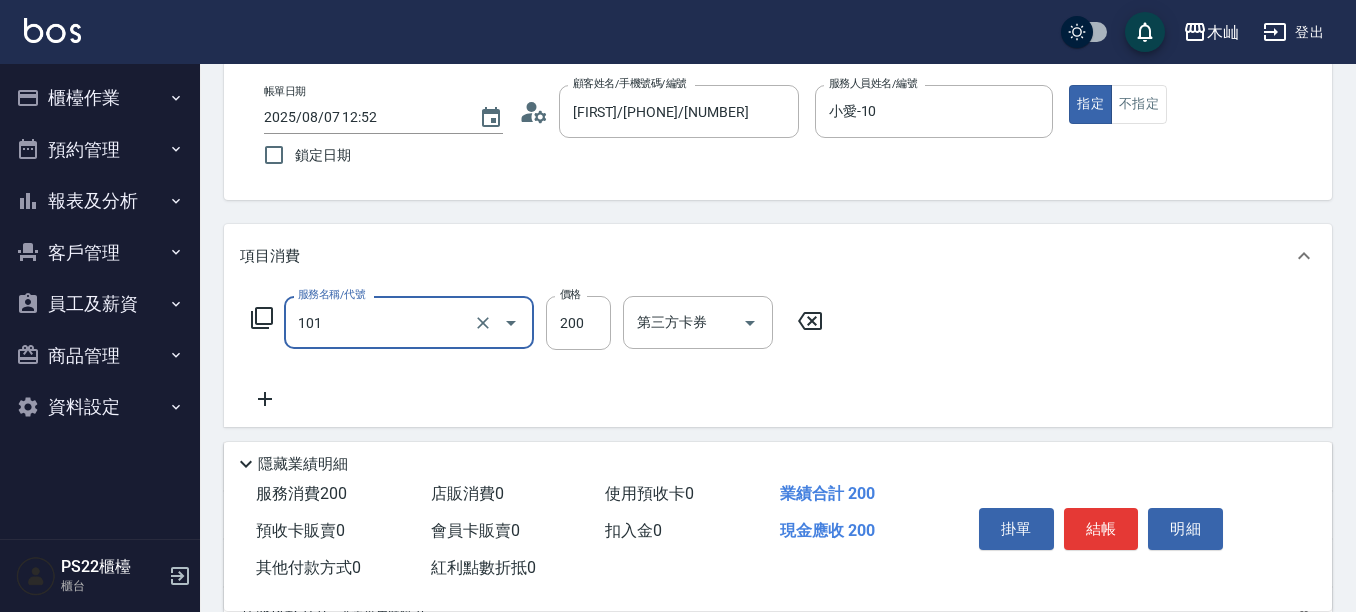 type on "洗髮(101)" 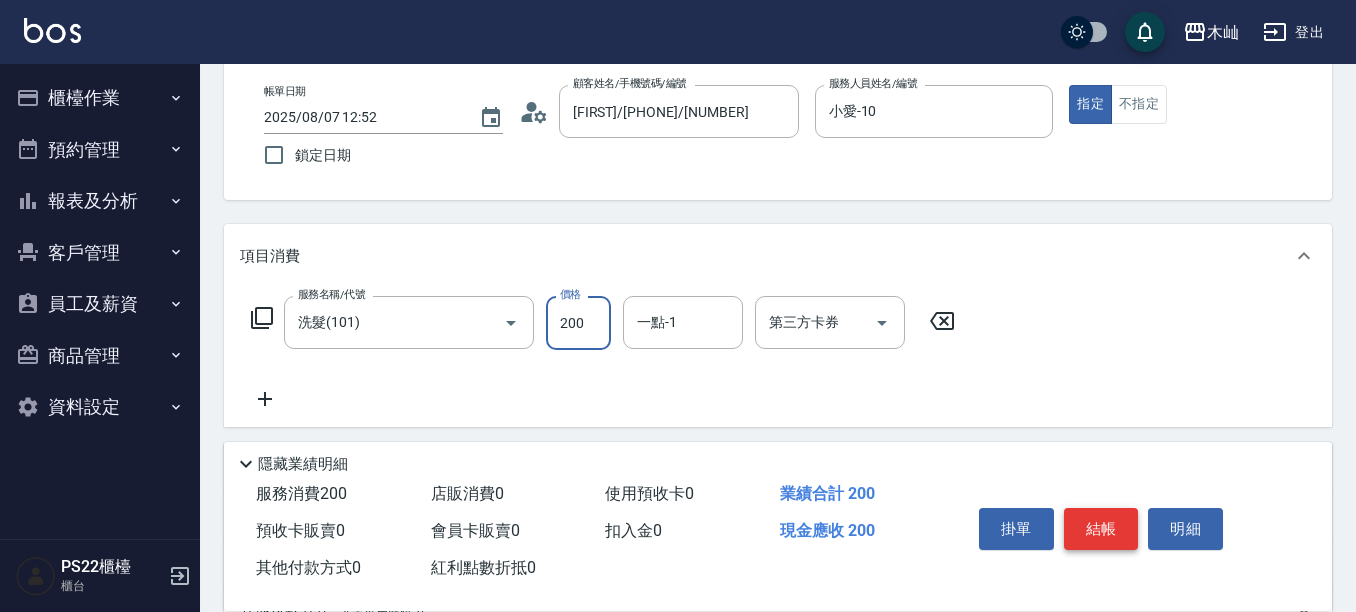 click on "結帳" at bounding box center (1101, 529) 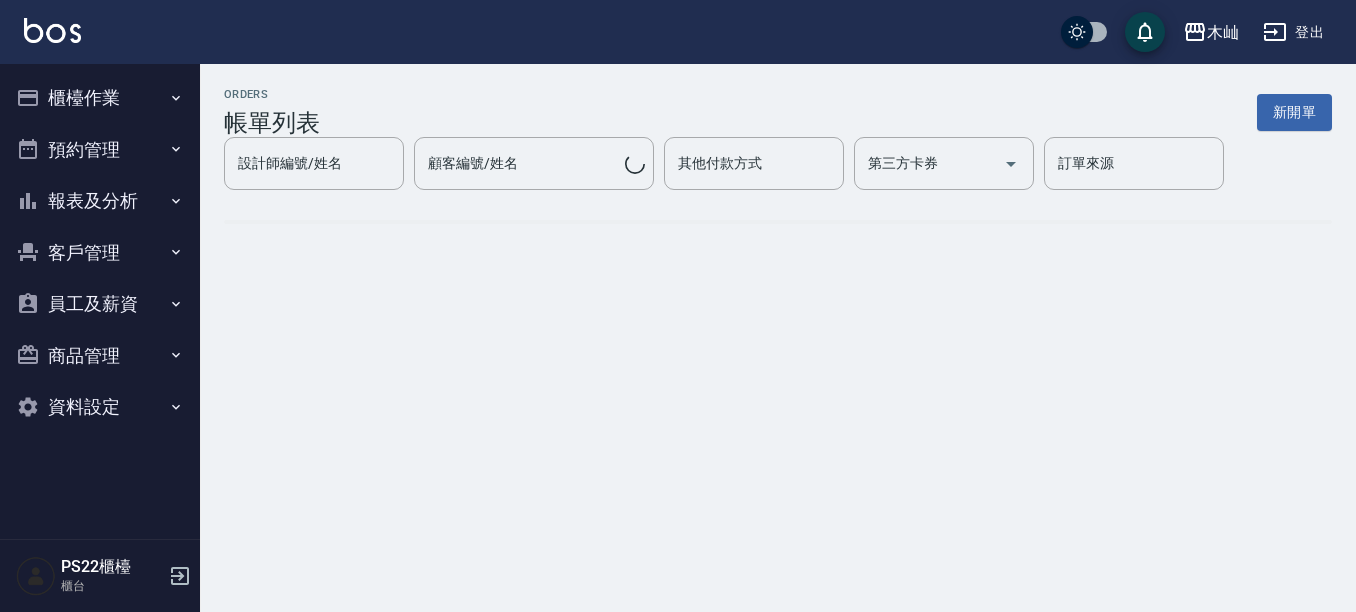 scroll, scrollTop: 0, scrollLeft: 0, axis: both 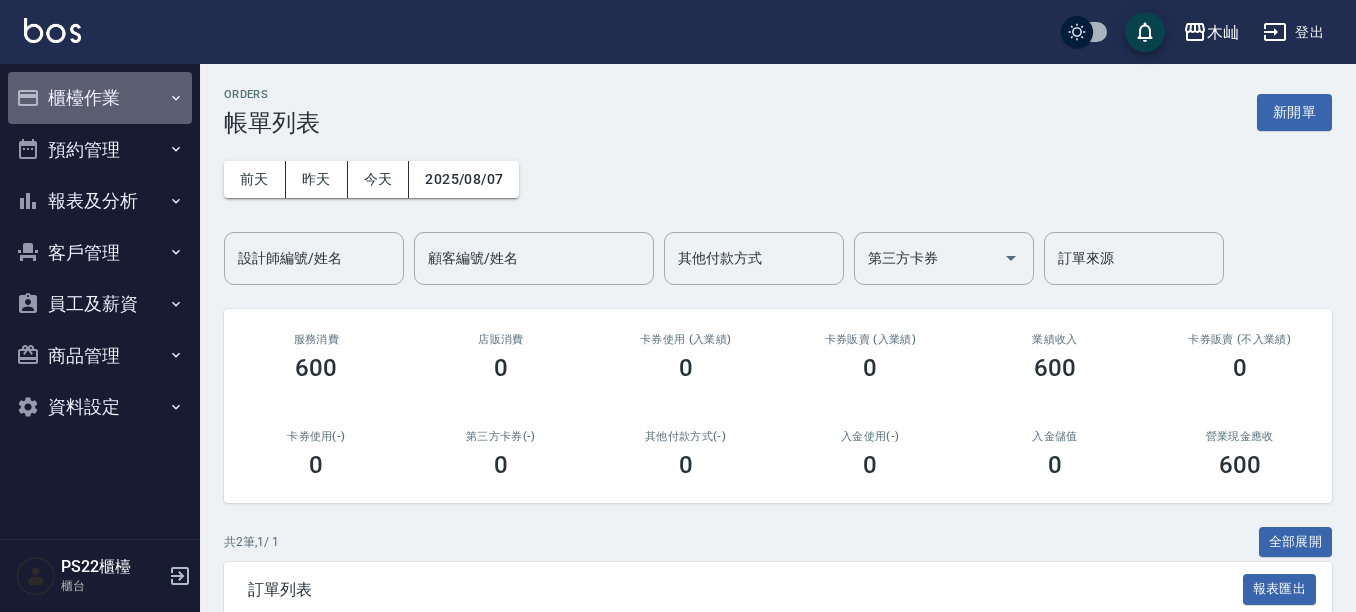 click on "櫃檯作業" at bounding box center (100, 98) 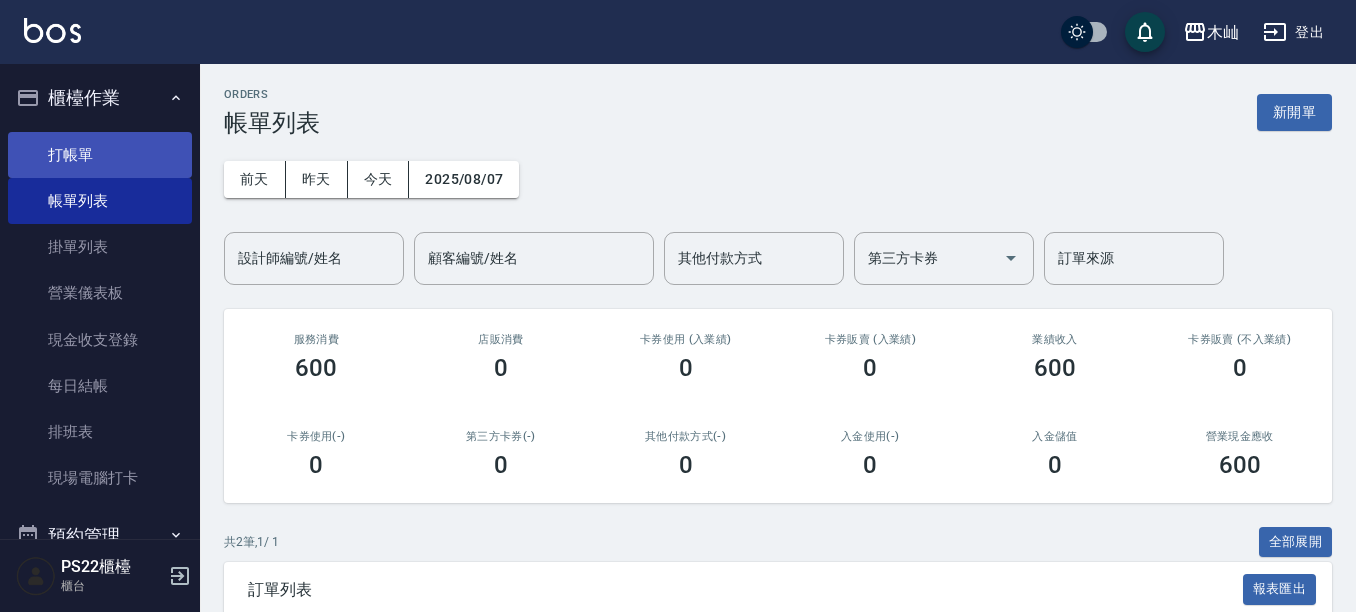 click on "打帳單" at bounding box center [100, 155] 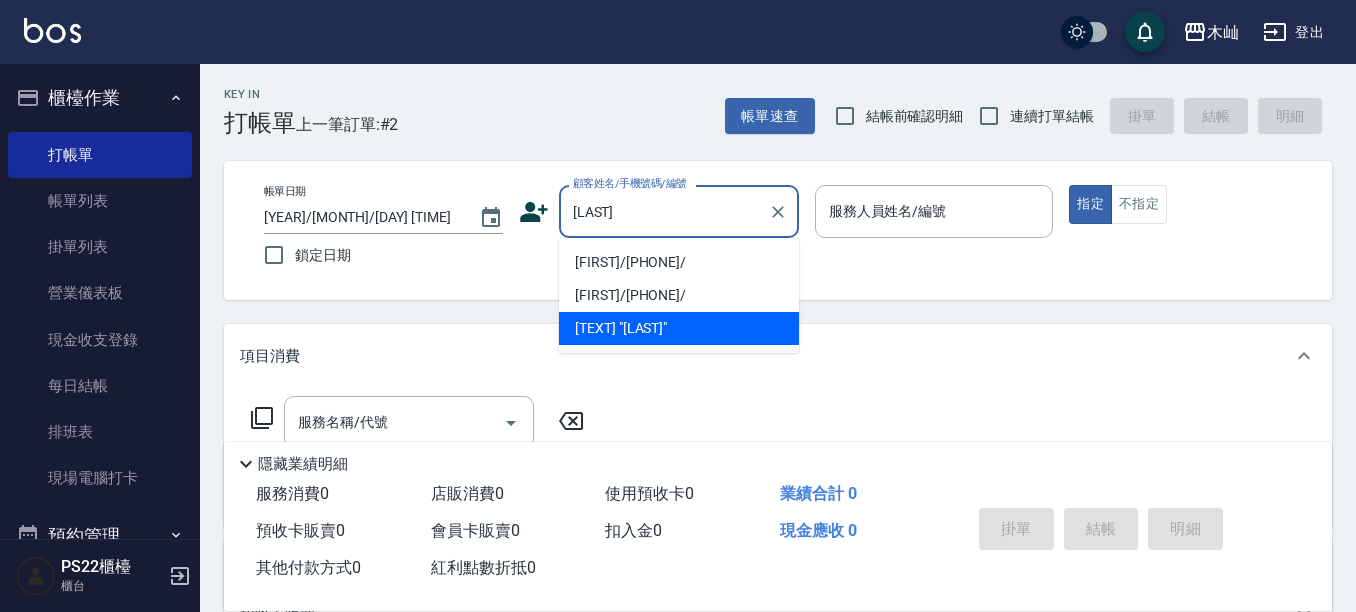 click on "[FIRST]/[PHONE]/" at bounding box center (679, 262) 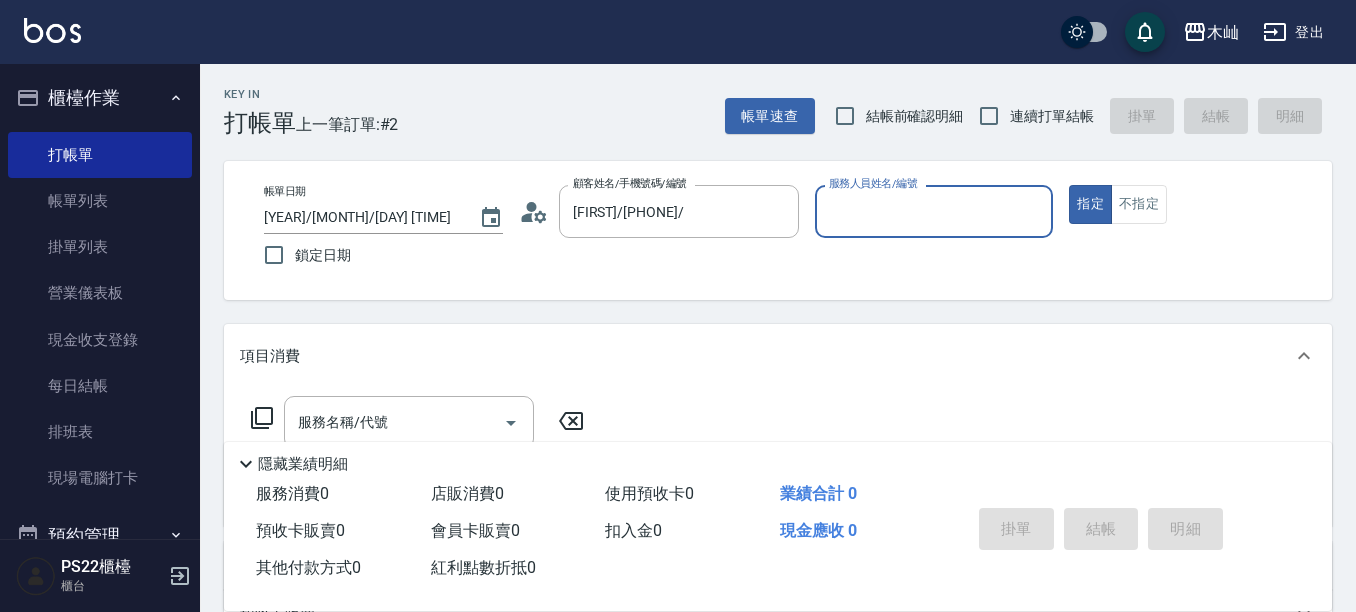 click on "服務人員姓名/編號" at bounding box center (934, 211) 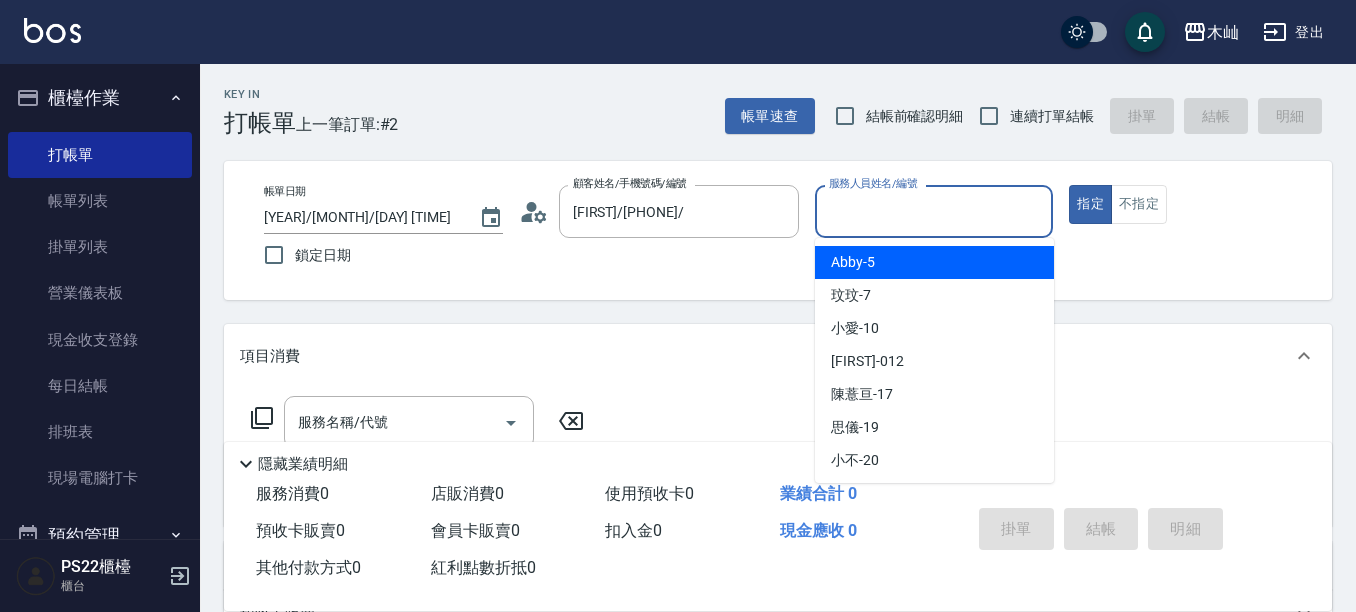 click on "[LAST] -[NUMBER]" at bounding box center (934, 262) 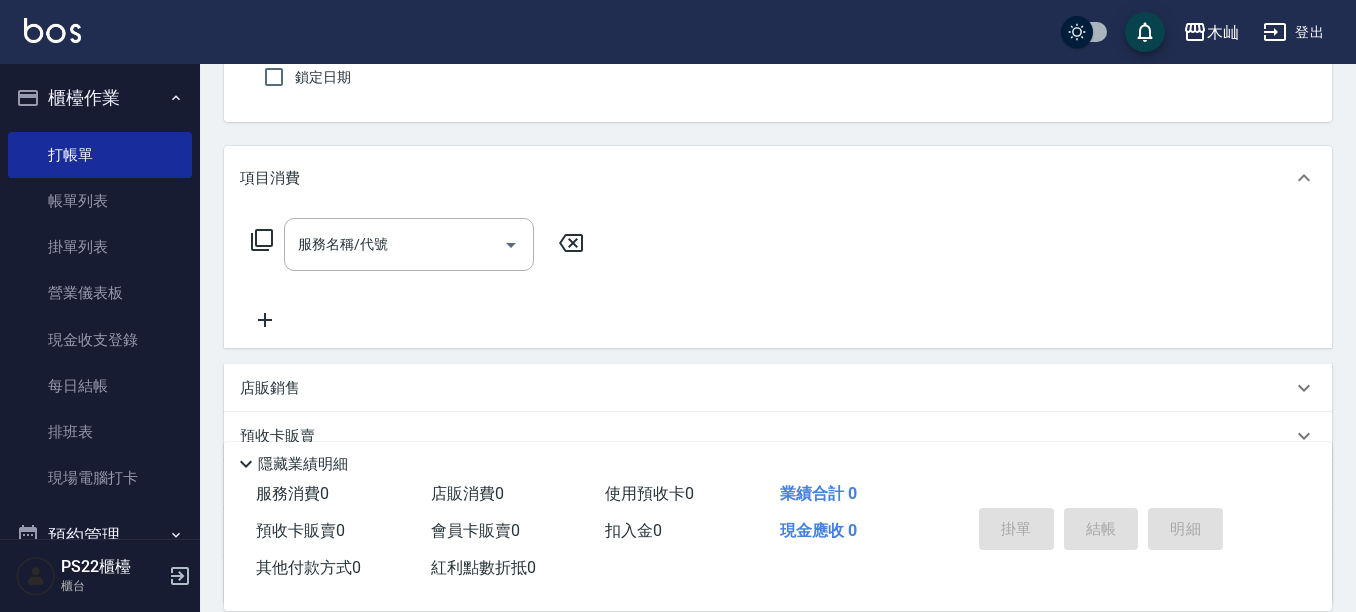 scroll, scrollTop: 200, scrollLeft: 0, axis: vertical 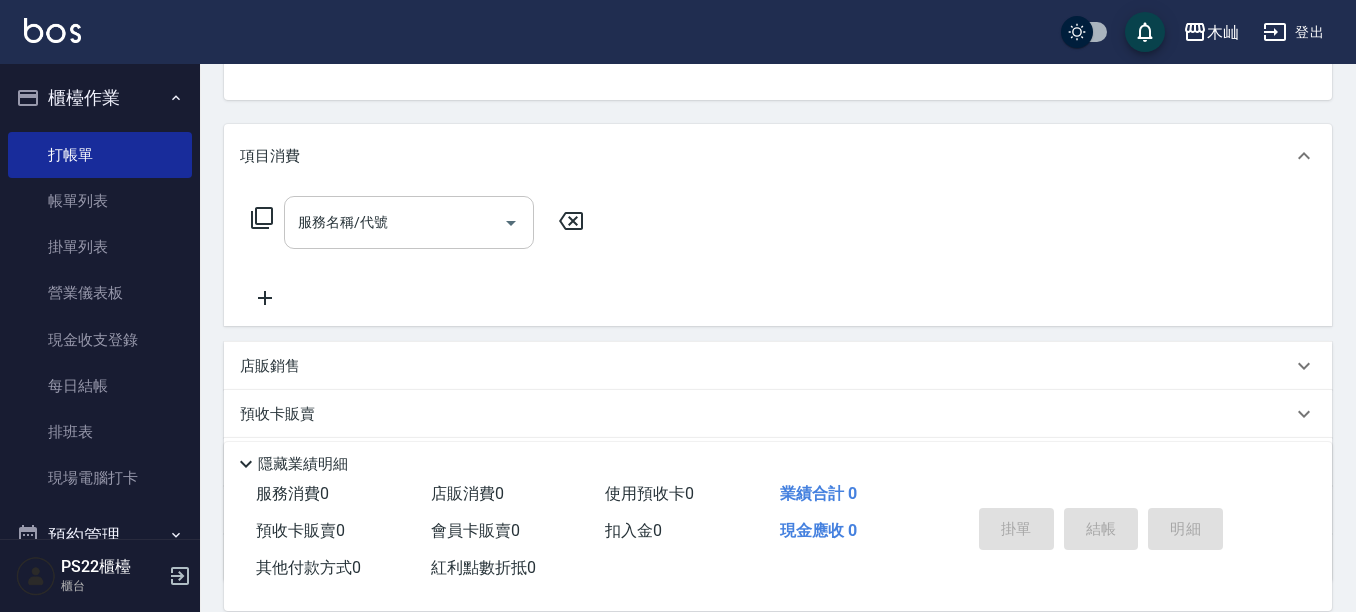 click on "服務名稱/代號" at bounding box center [394, 222] 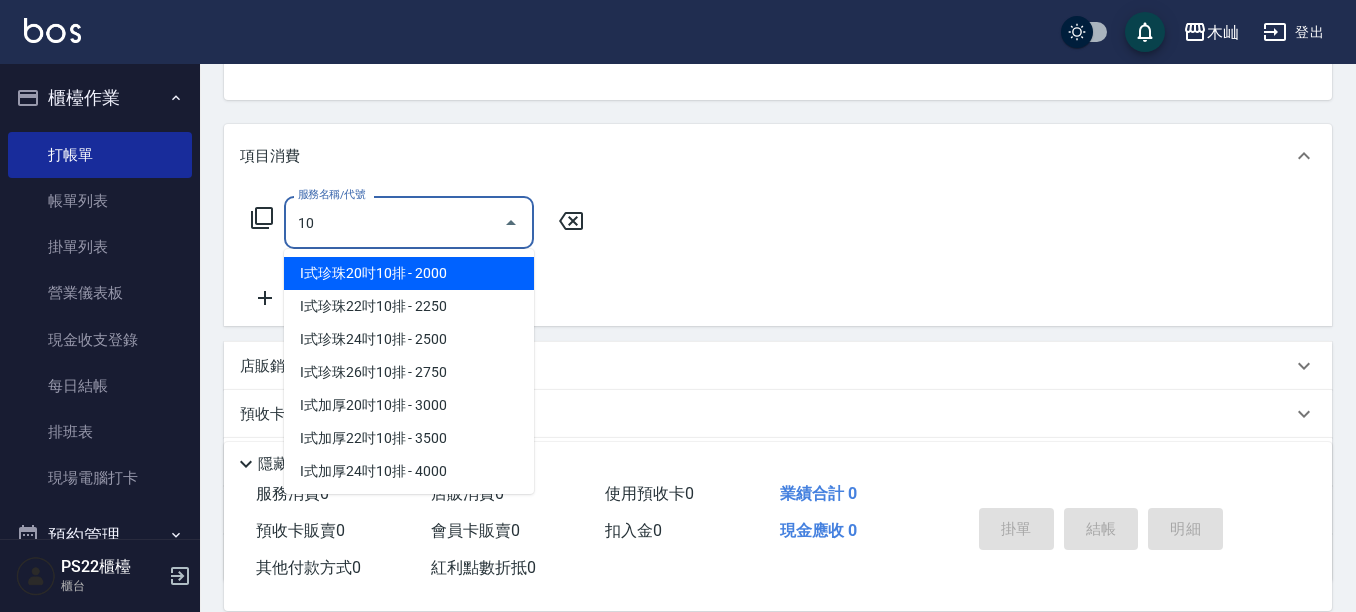 type on "102" 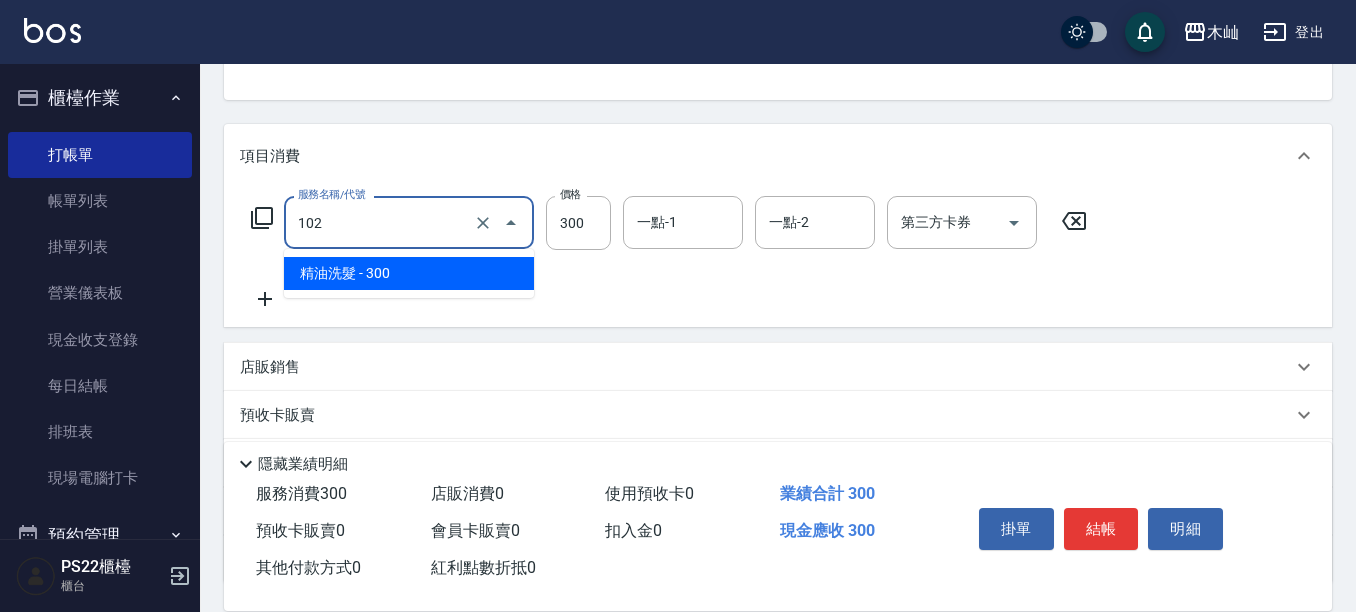 drag, startPoint x: 380, startPoint y: 211, endPoint x: 264, endPoint y: 212, distance: 116.00431 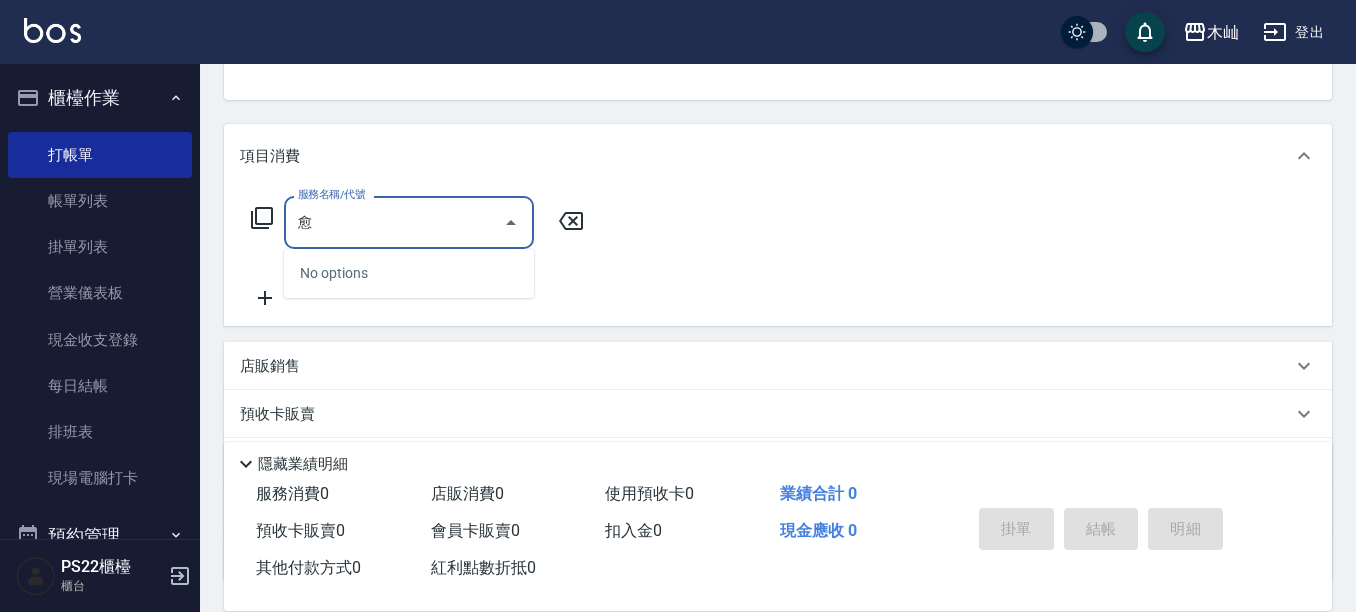 type on "域" 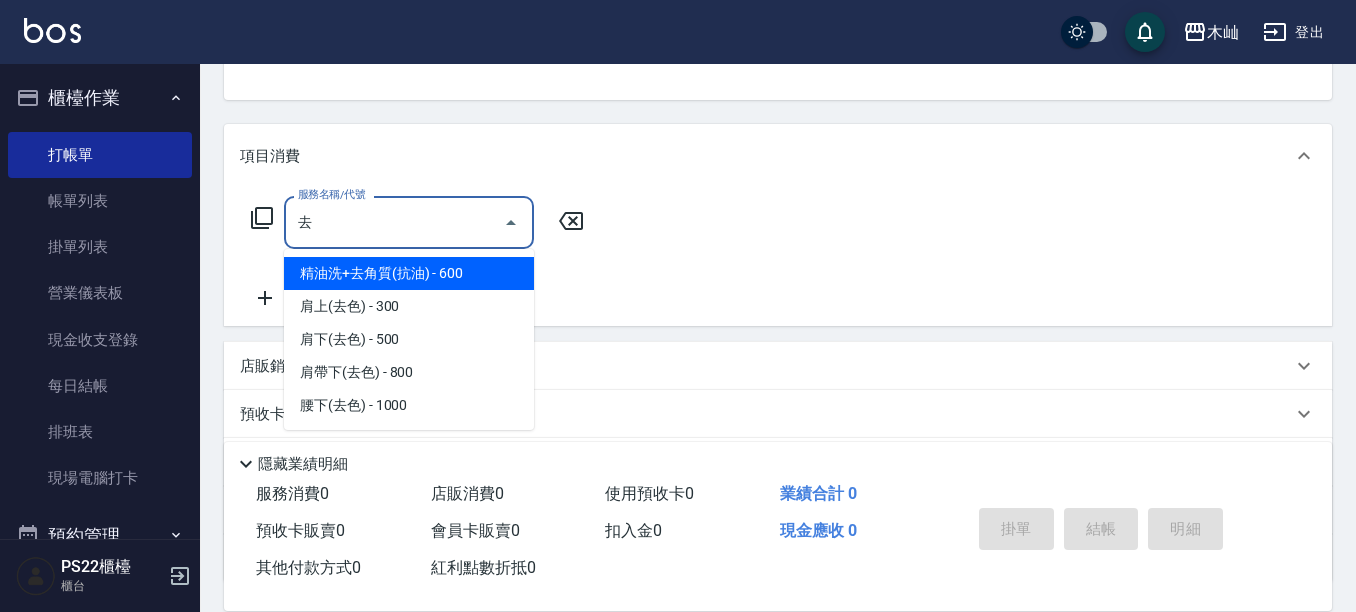 click on "精油洗+去角質(抗油) - 600" at bounding box center [409, 273] 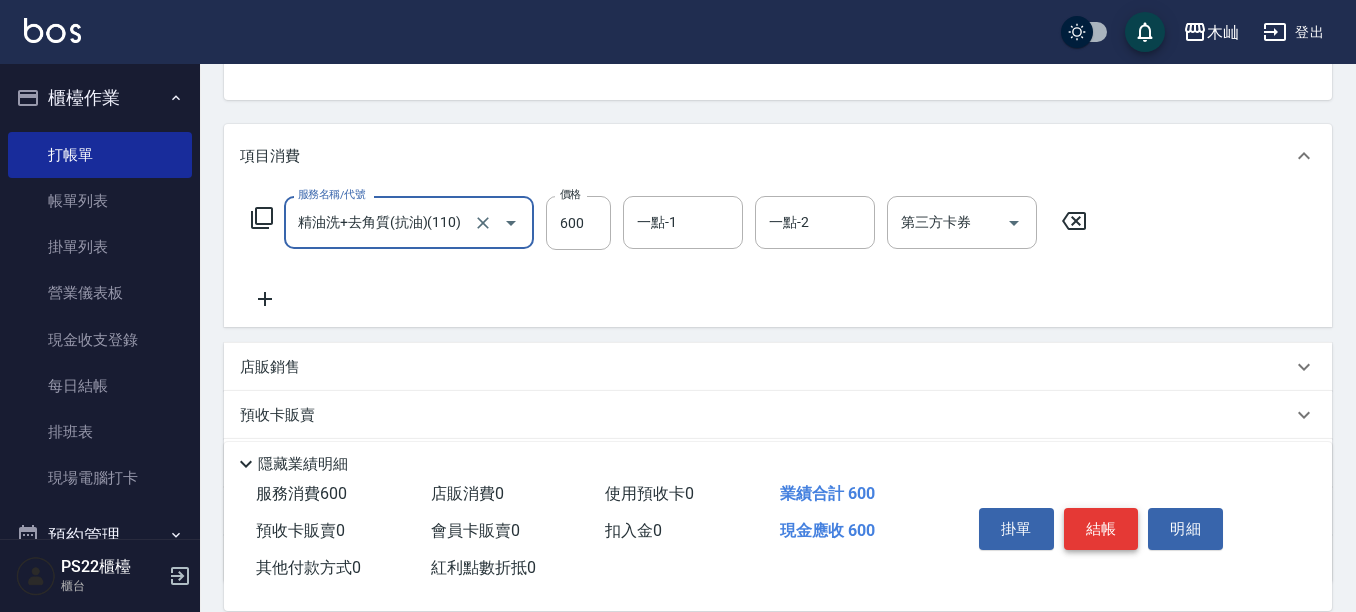 type on "精油洗+去角質(抗油)(110)" 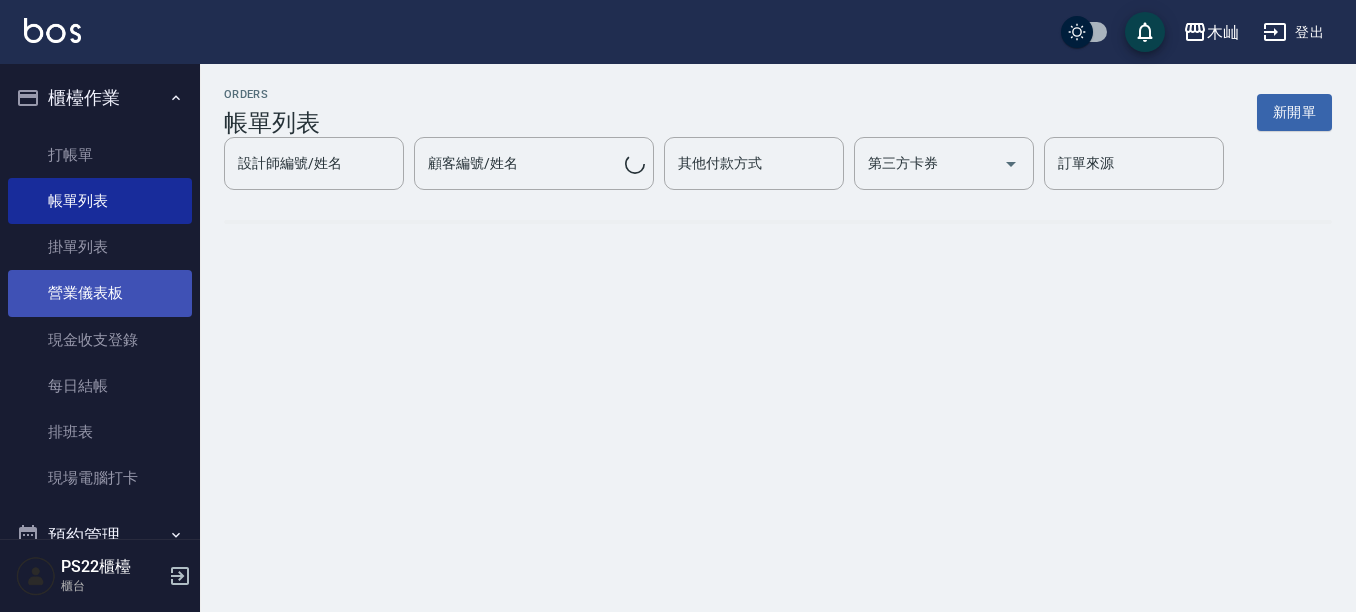 scroll, scrollTop: 0, scrollLeft: 0, axis: both 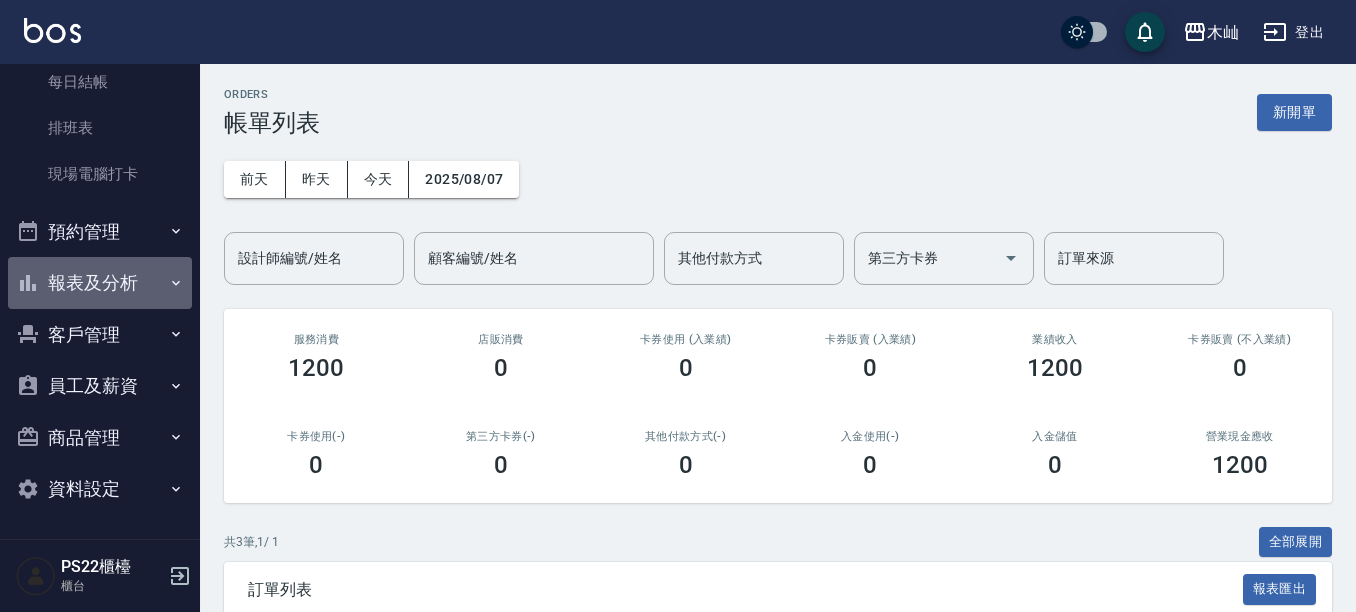 click on "報表及分析" at bounding box center (100, 283) 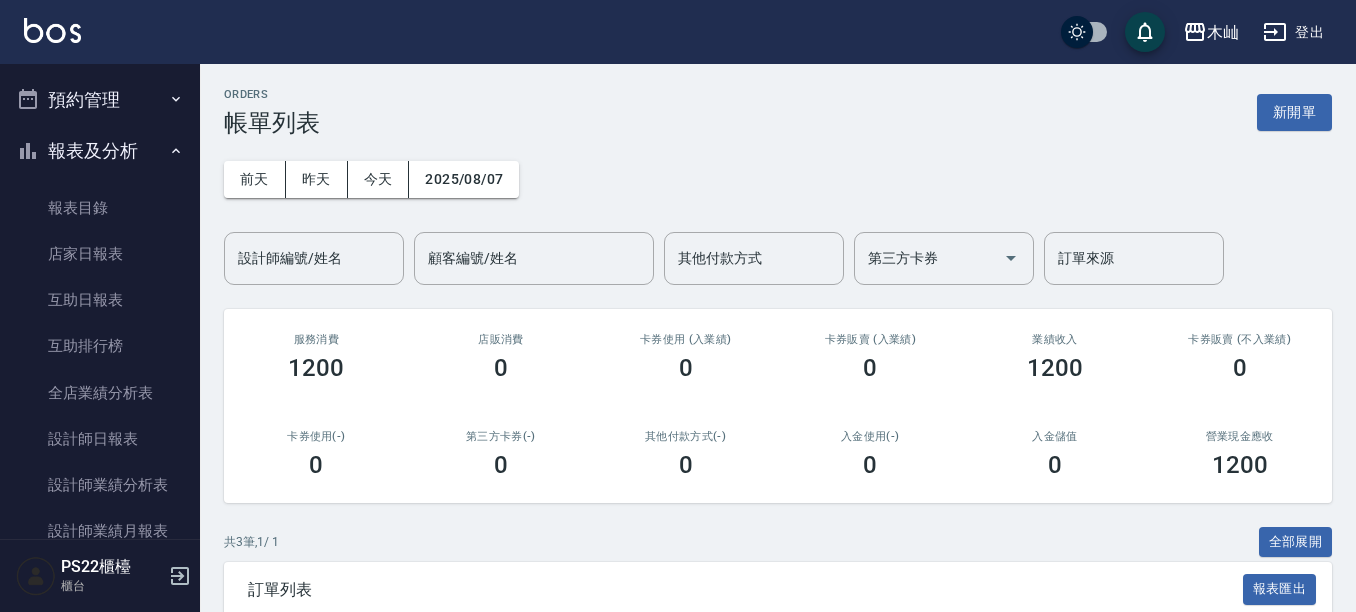 scroll, scrollTop: 504, scrollLeft: 0, axis: vertical 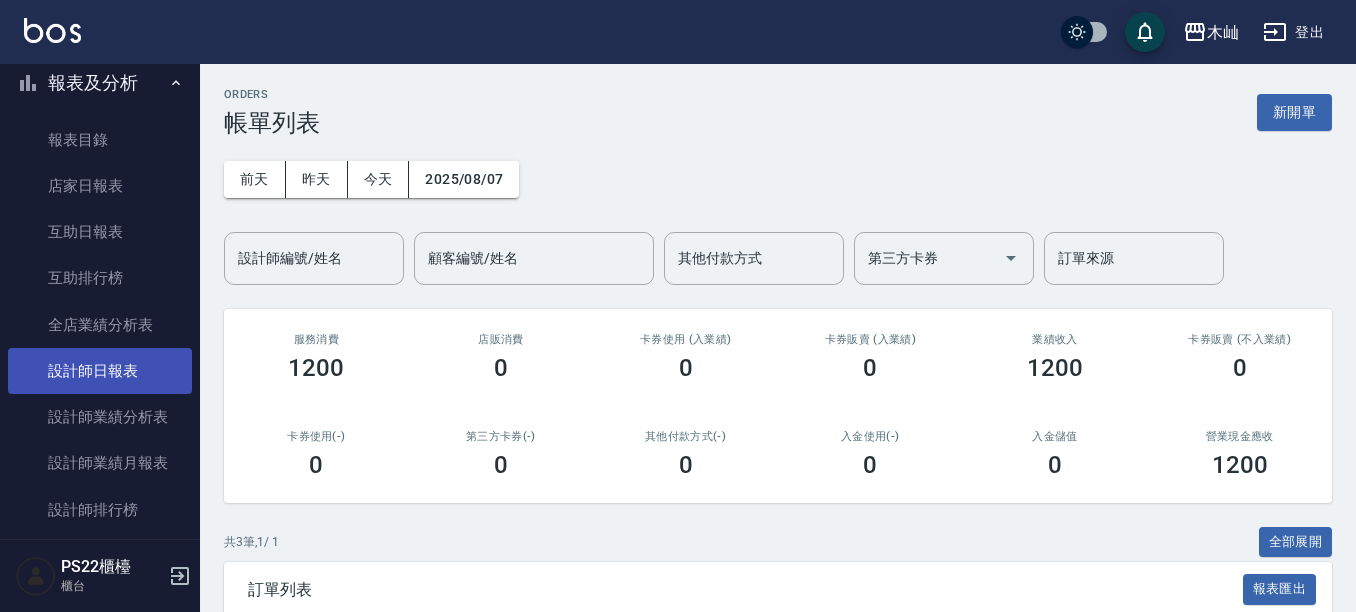 click on "設計師日報表" at bounding box center (100, 371) 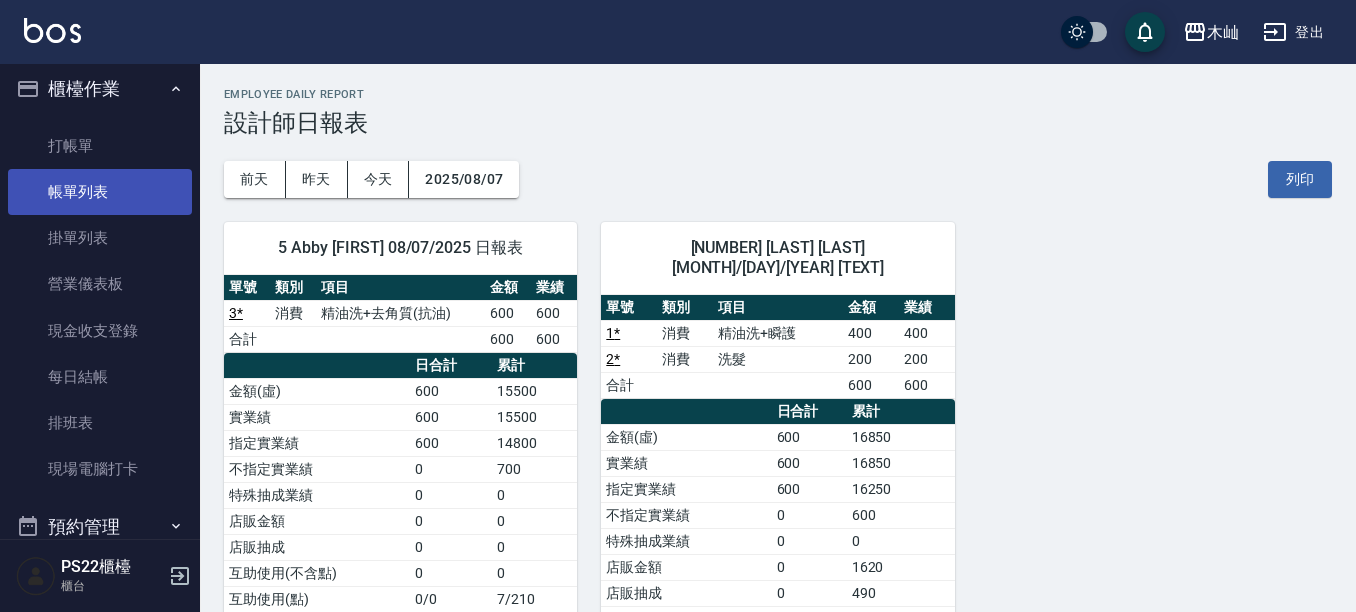 scroll, scrollTop: 4, scrollLeft: 0, axis: vertical 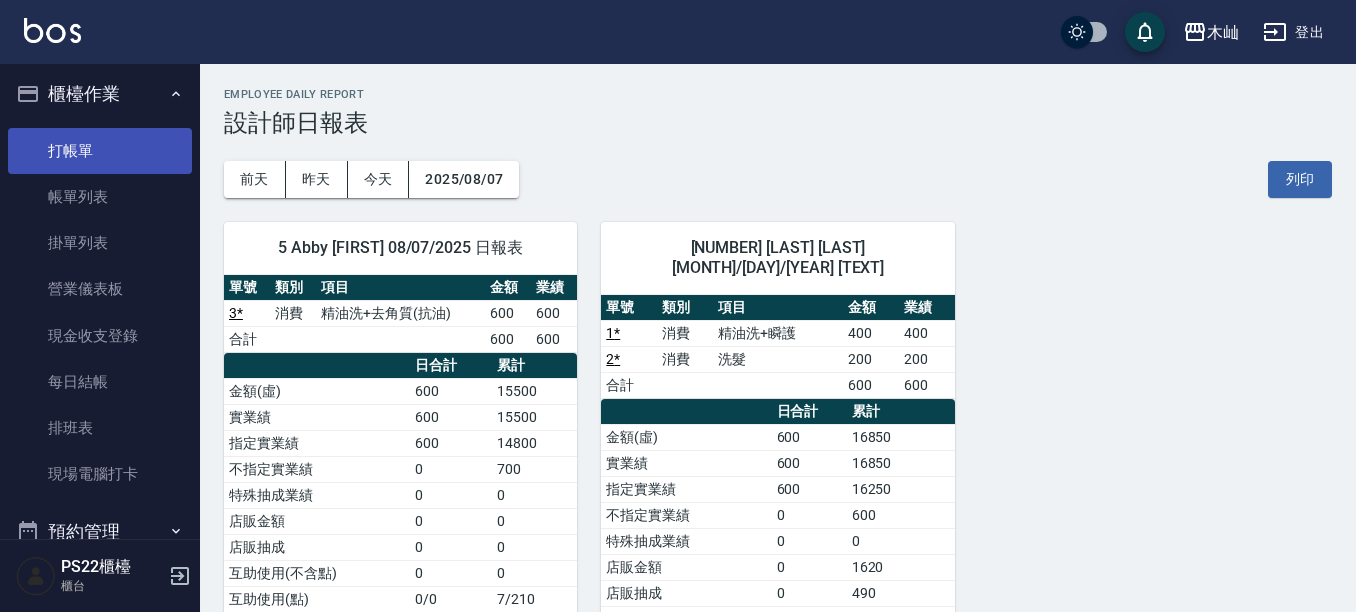 click on "打帳單" at bounding box center [100, 151] 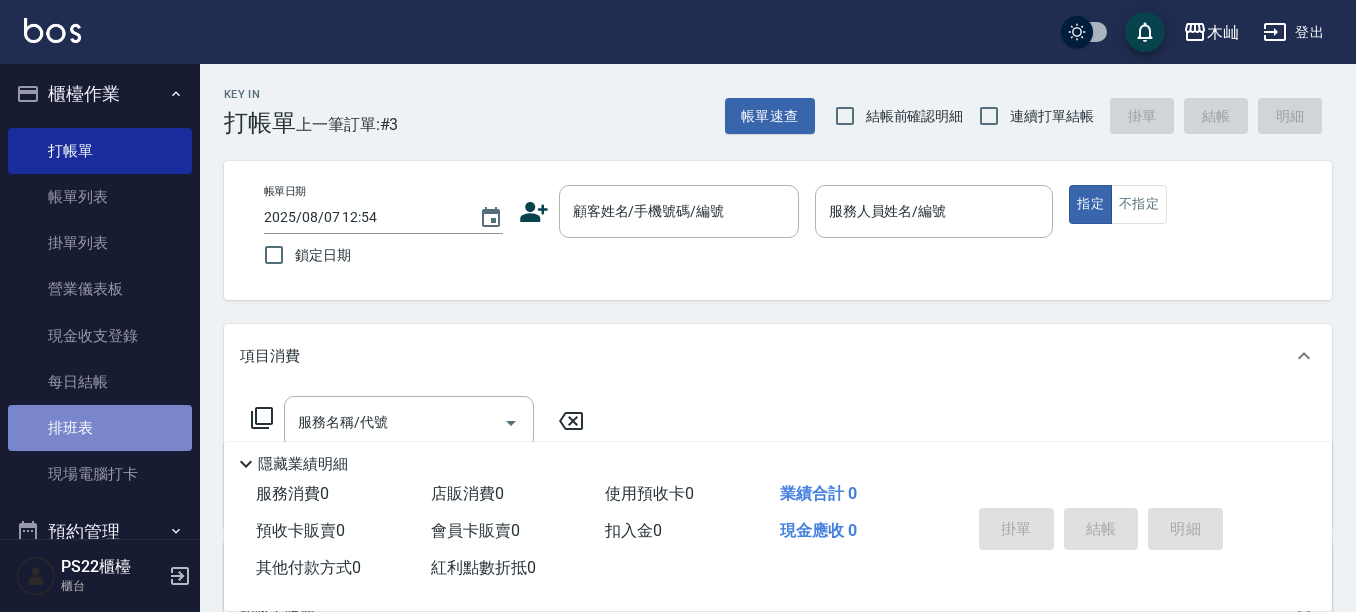 click on "排班表" at bounding box center (100, 428) 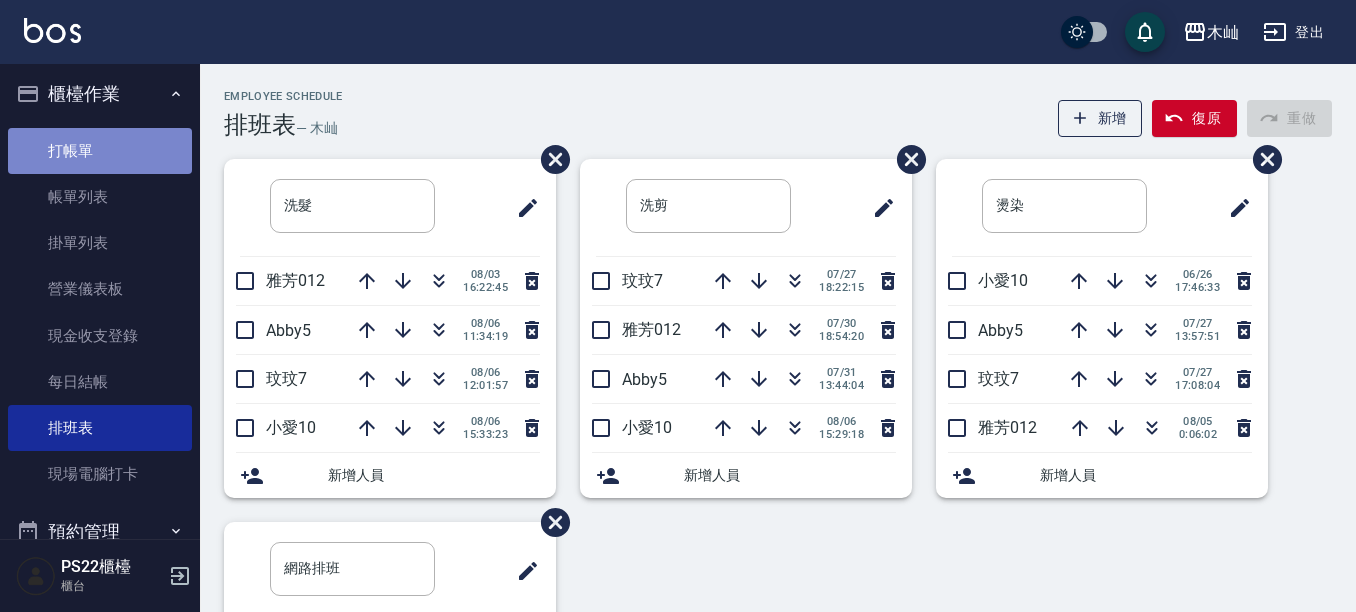 click on "打帳單" at bounding box center [100, 151] 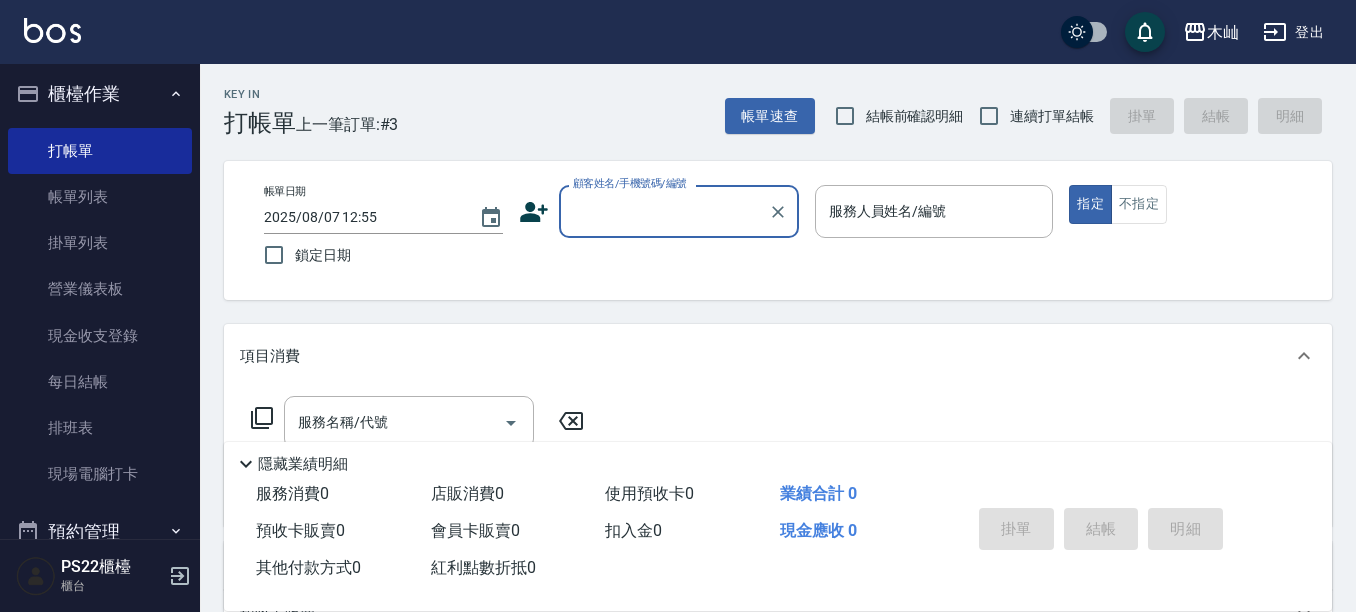 scroll, scrollTop: 0, scrollLeft: 0, axis: both 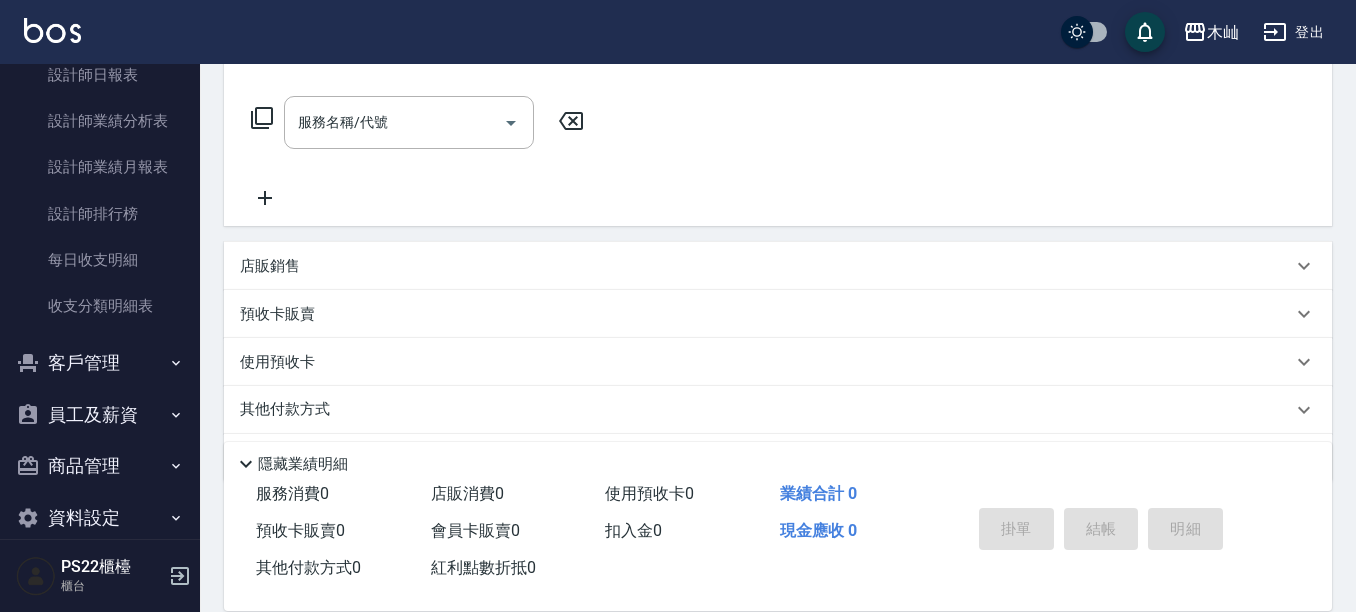 type on "[PHONE]" 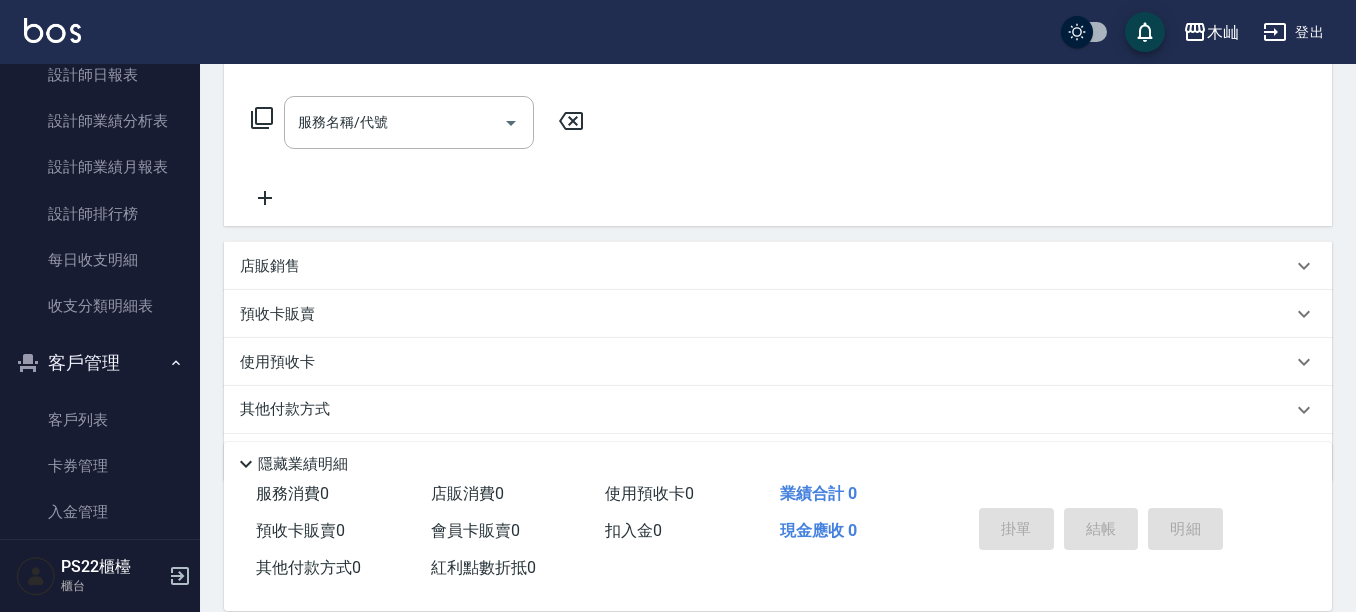scroll, scrollTop: 900, scrollLeft: 0, axis: vertical 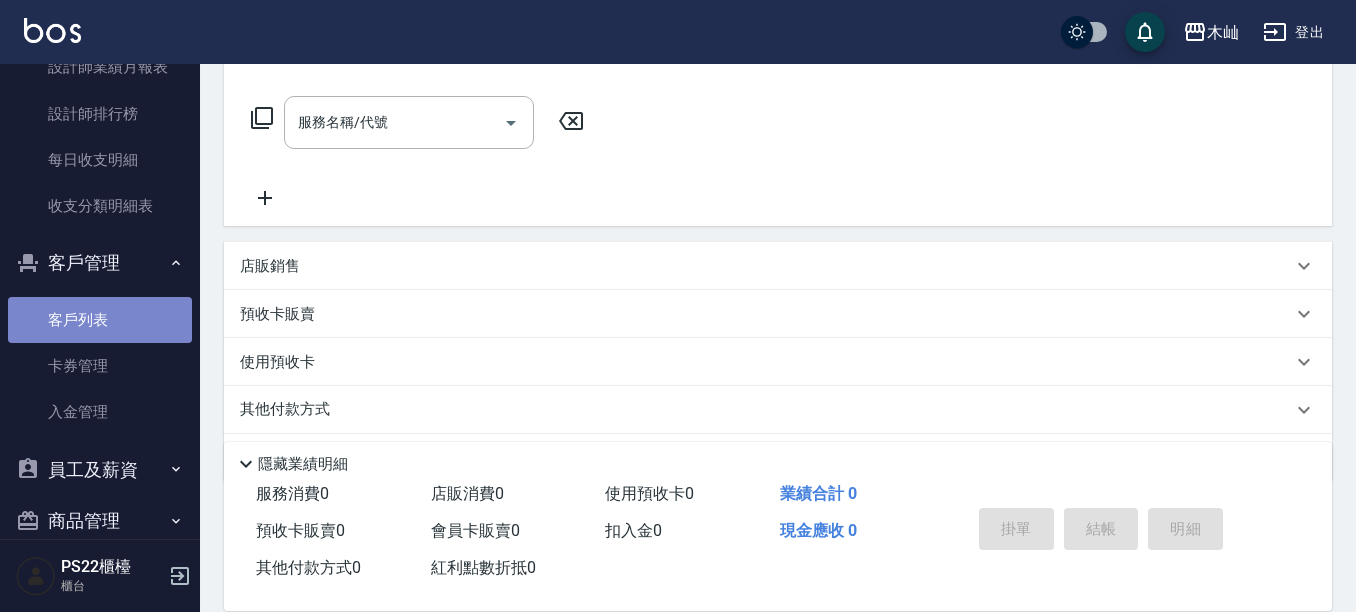 click on "客戶列表" at bounding box center [100, 320] 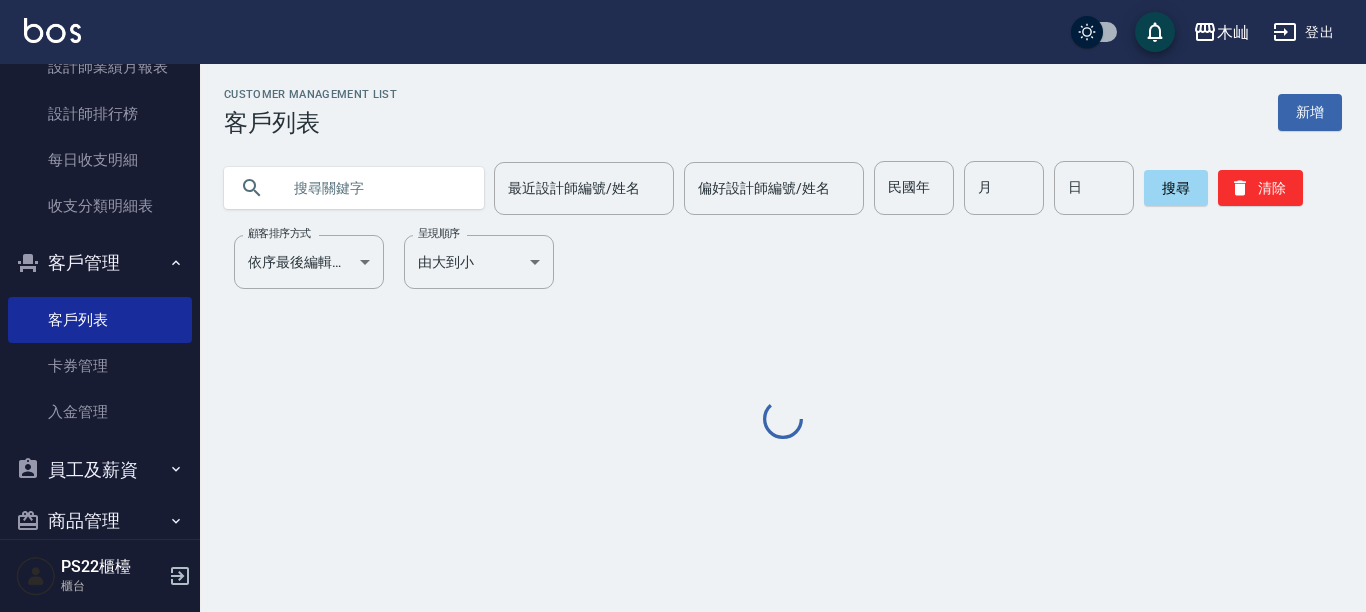 click at bounding box center [374, 188] 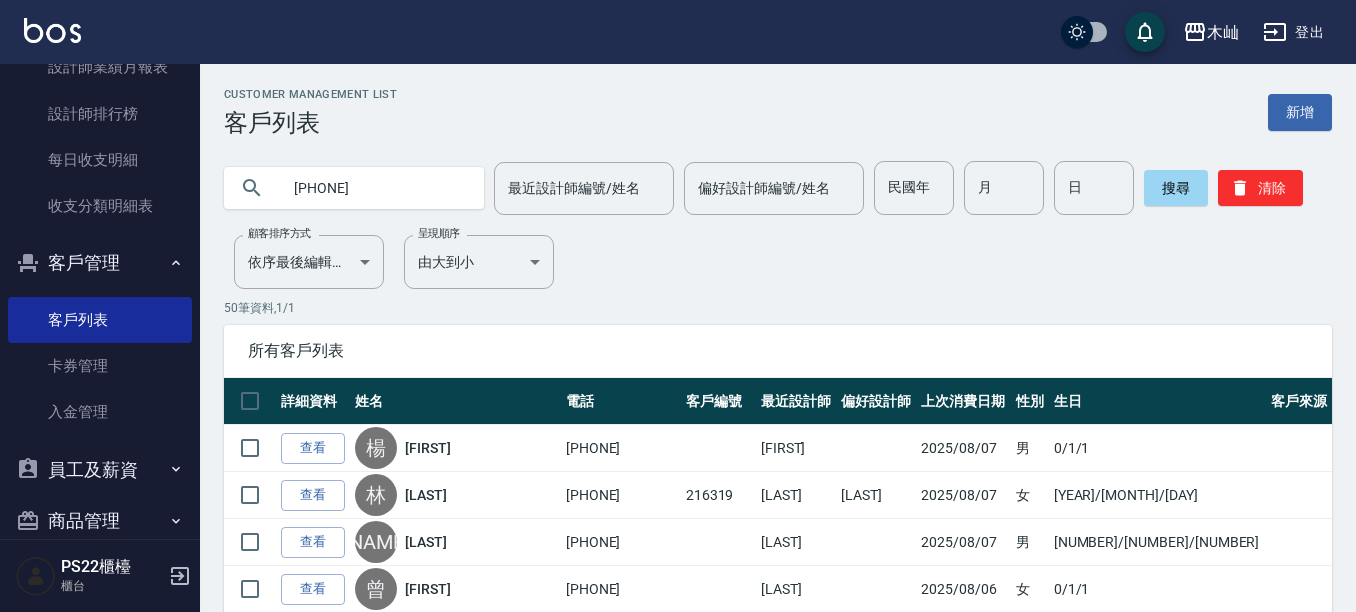 type on "[PHONE]" 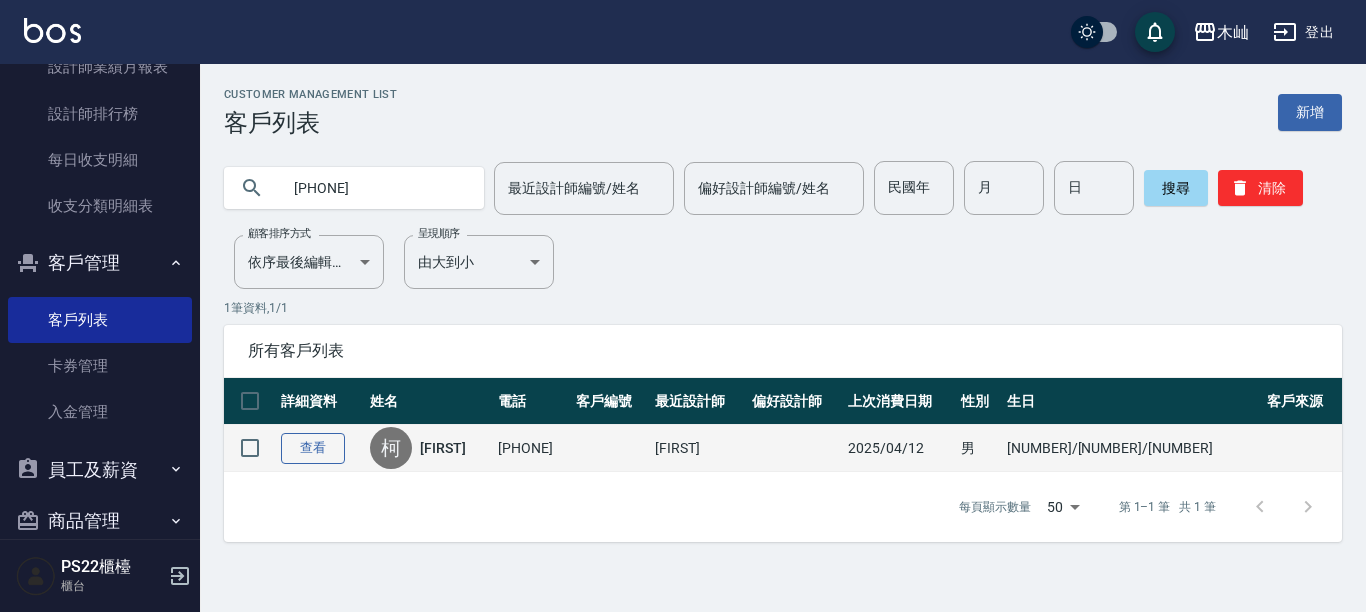 click on "查看" at bounding box center (313, 448) 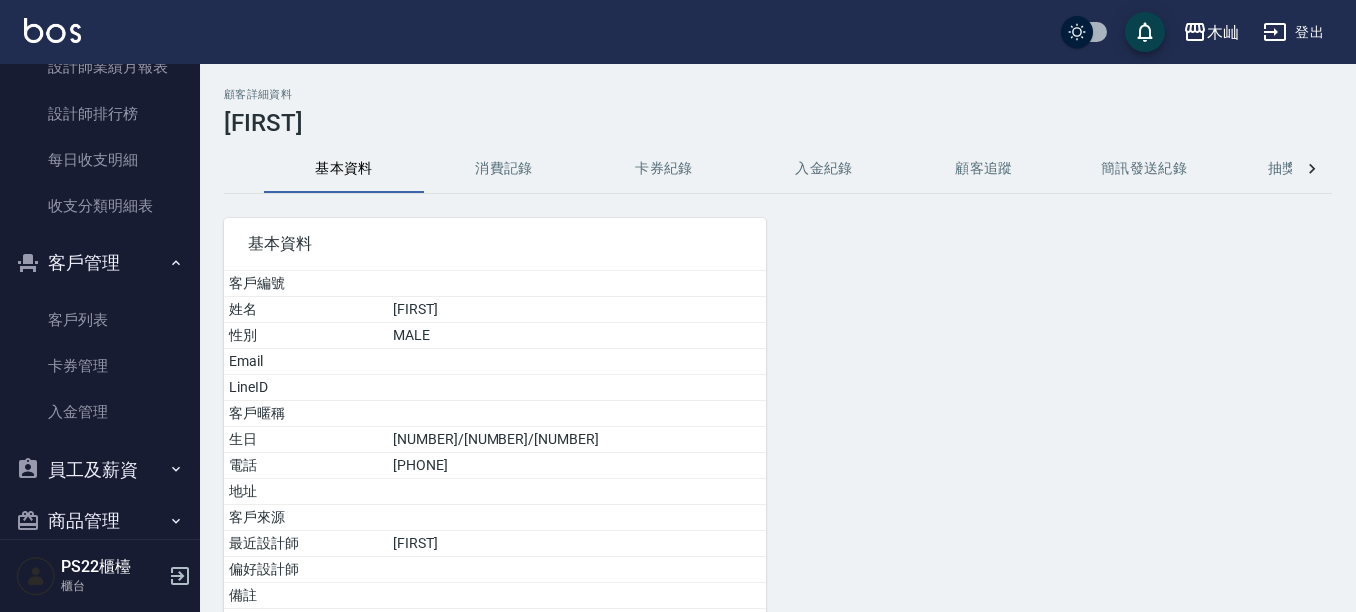 click on "消費記錄" at bounding box center (504, 169) 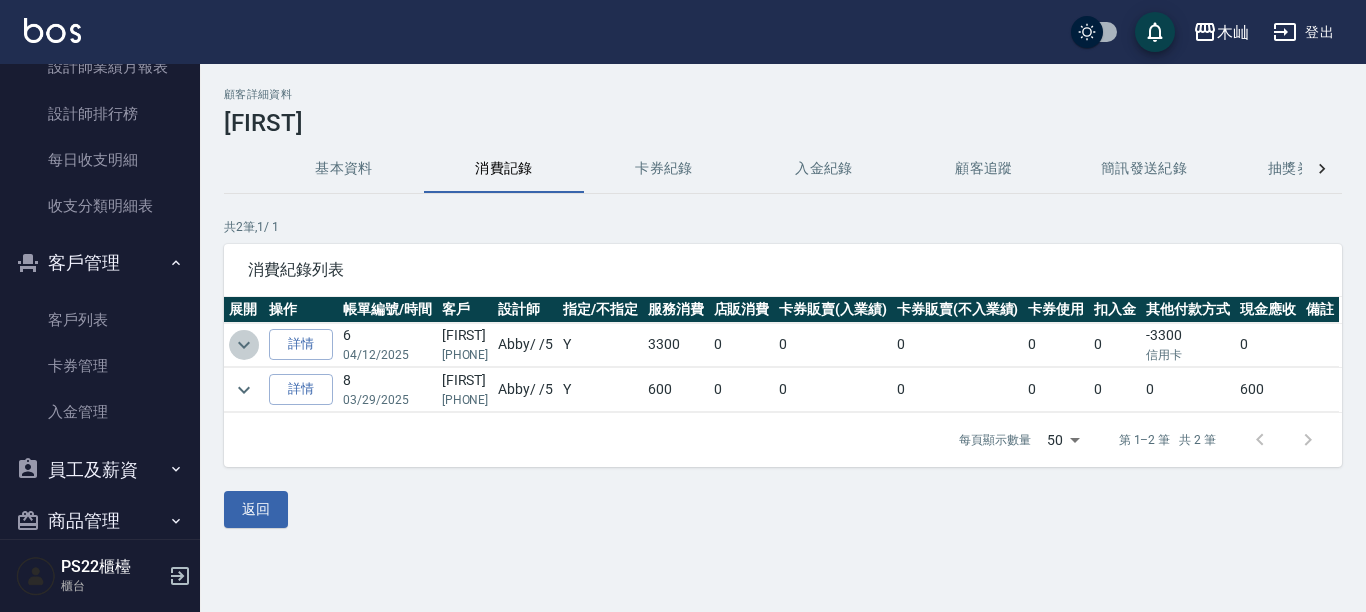 click 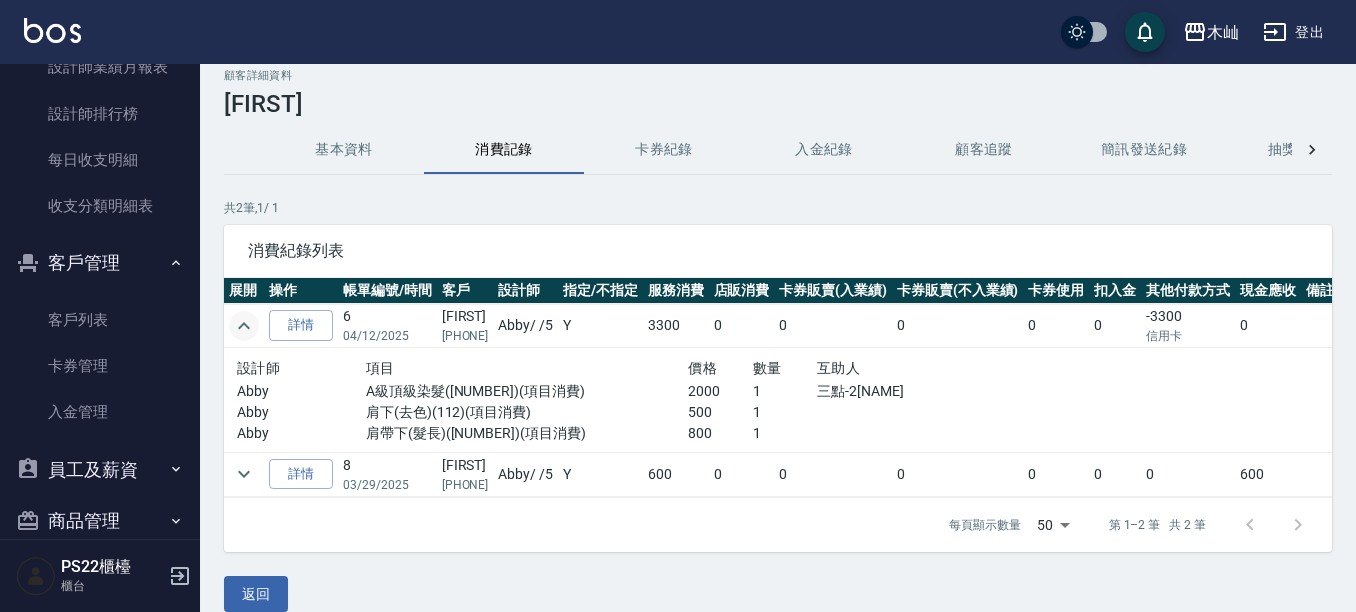 scroll, scrollTop: 0, scrollLeft: 0, axis: both 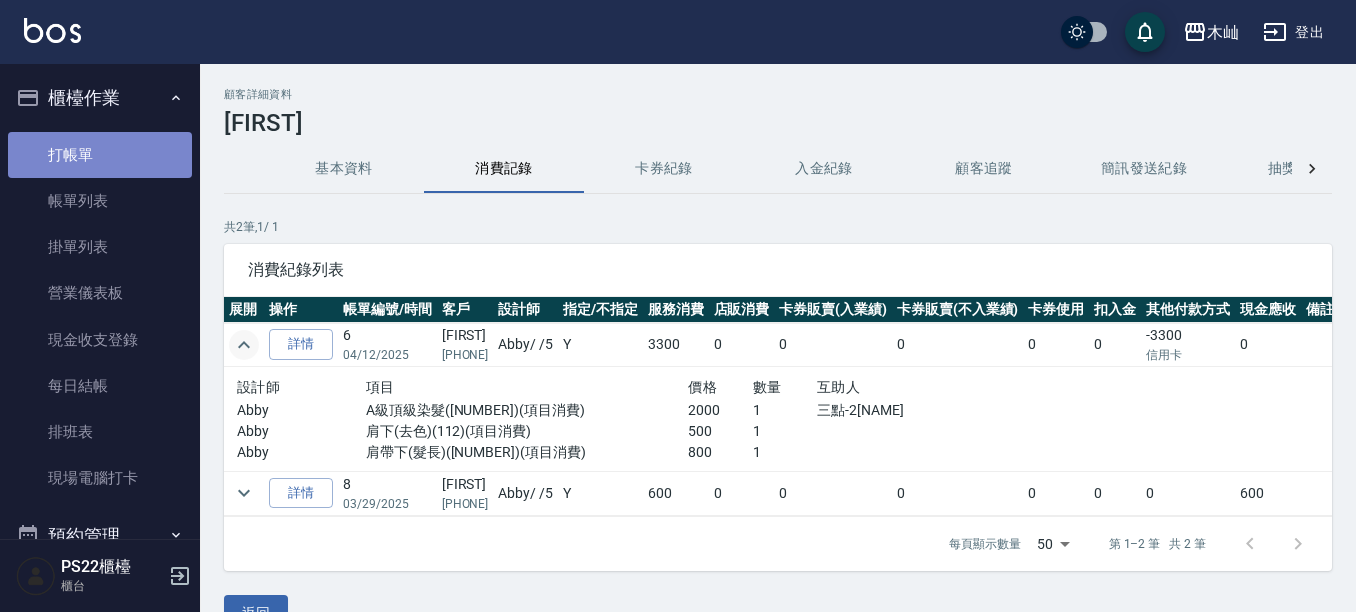 click on "打帳單" at bounding box center [100, 155] 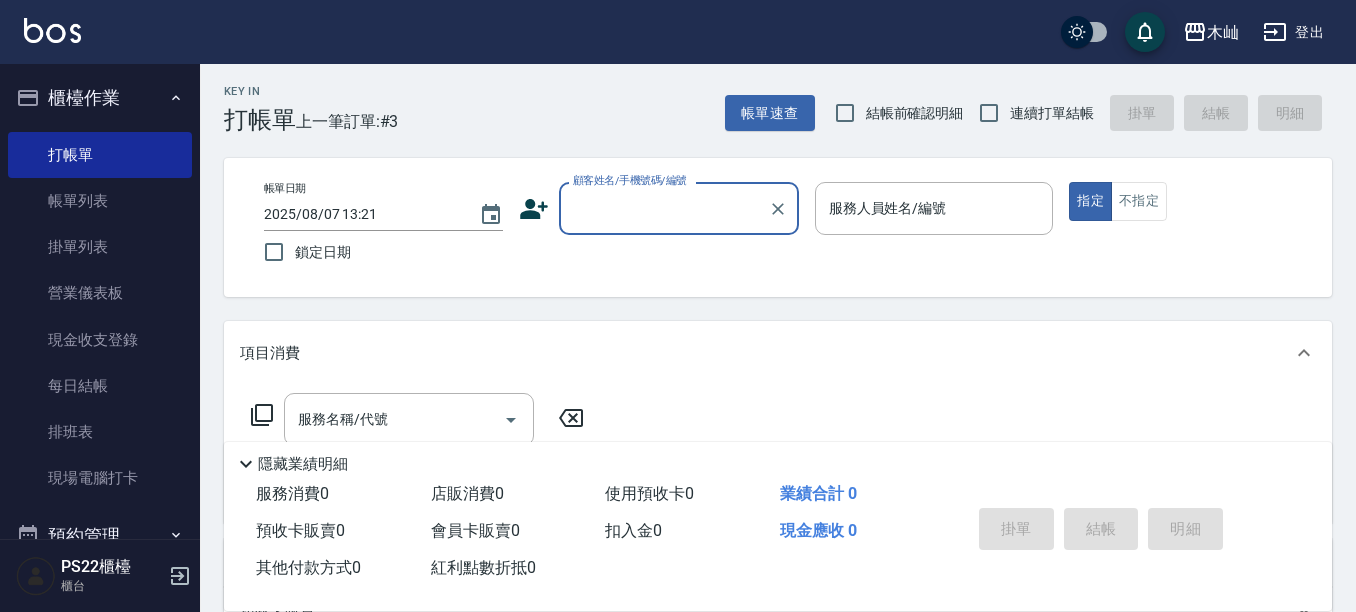 scroll, scrollTop: 0, scrollLeft: 0, axis: both 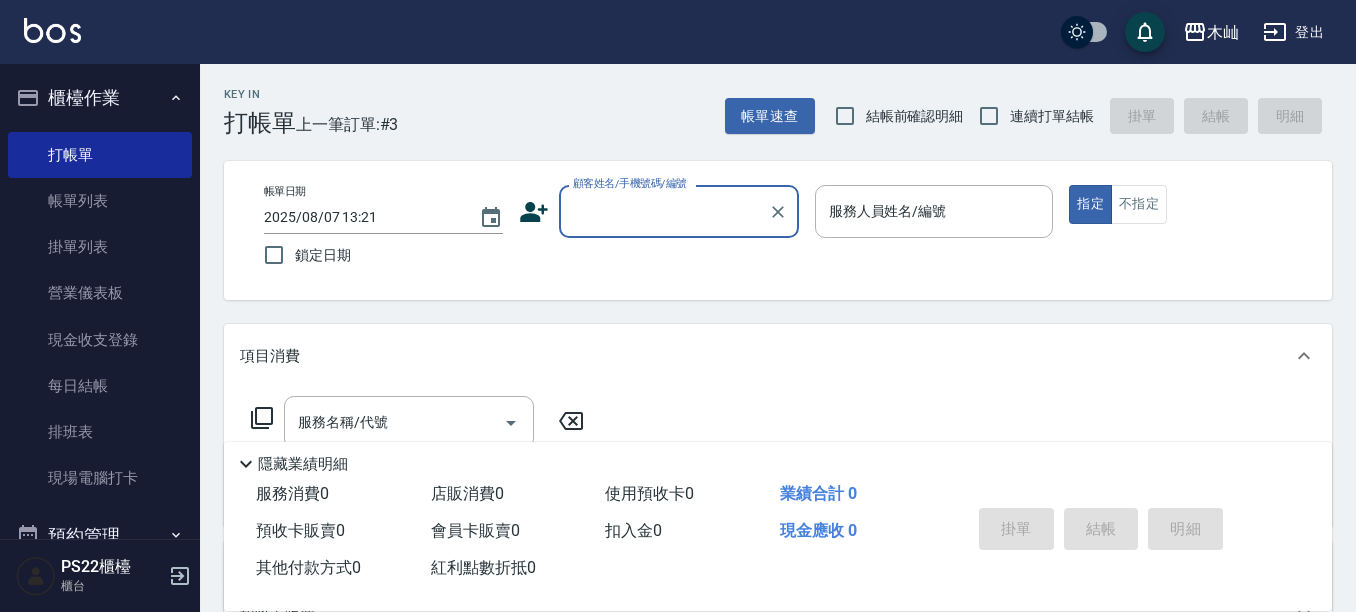 click on "顧客姓名/手機號碼/編號" at bounding box center [664, 211] 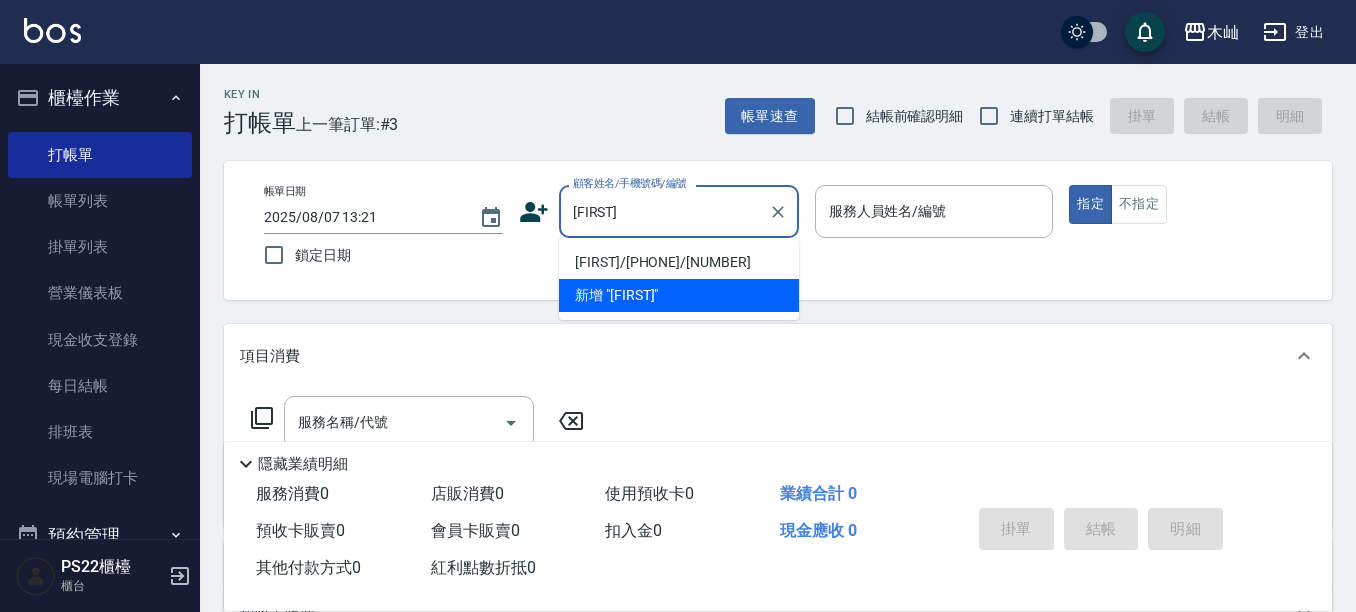 click on "[FIRST]/[PHONE]/[NUMBER]" at bounding box center (679, 262) 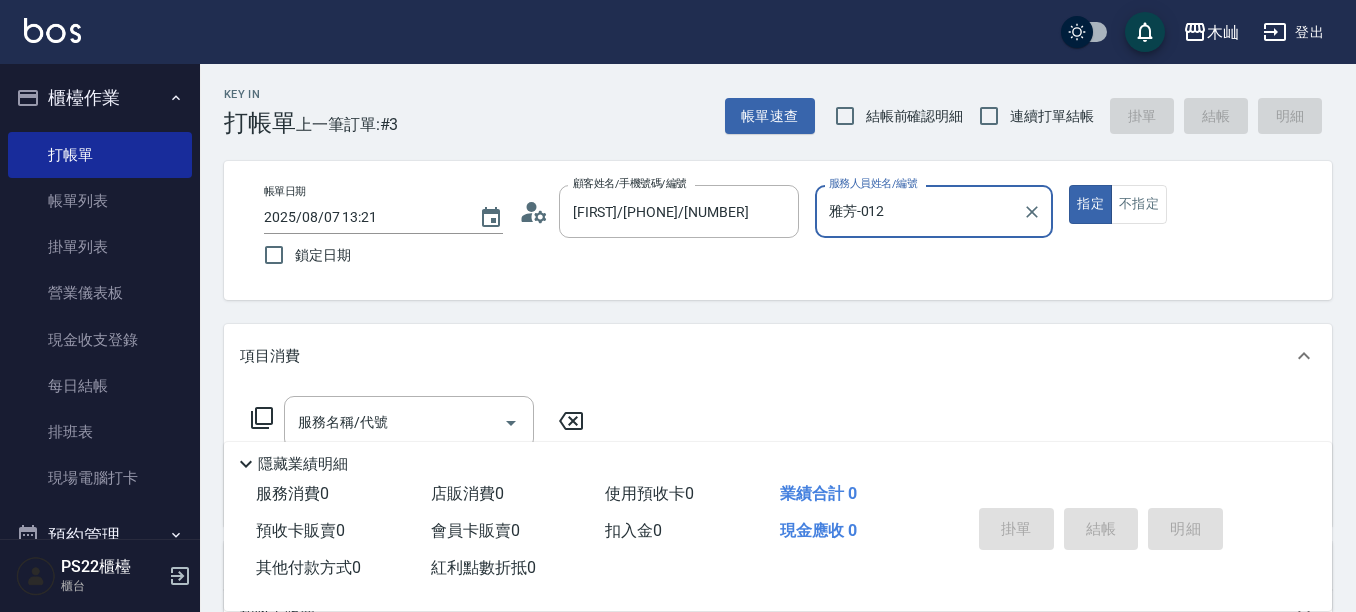 type on "雅芳-012" 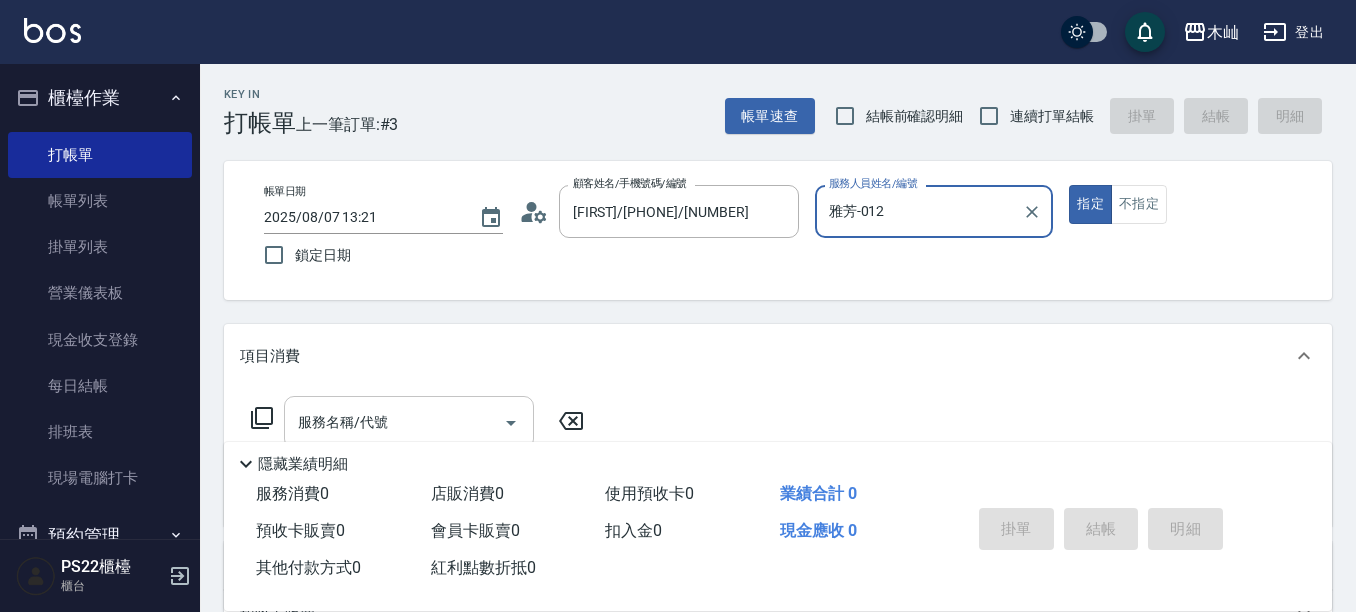 click on "服務名稱/代號" at bounding box center [394, 422] 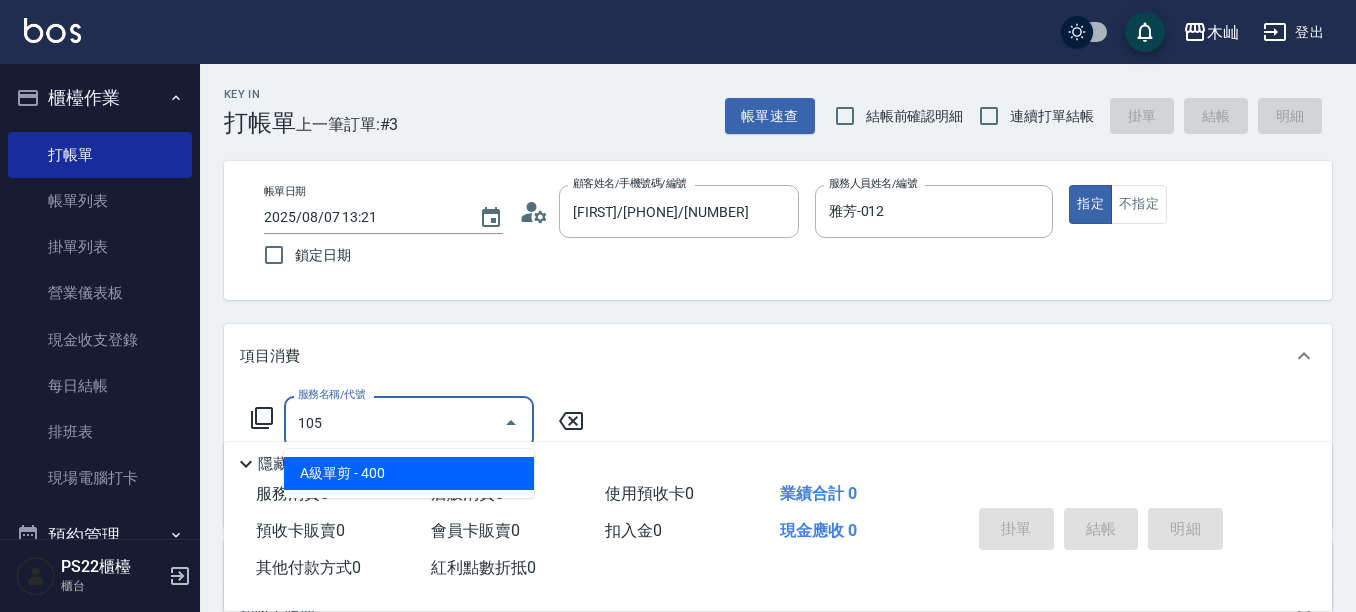 type on "A級單剪(105)" 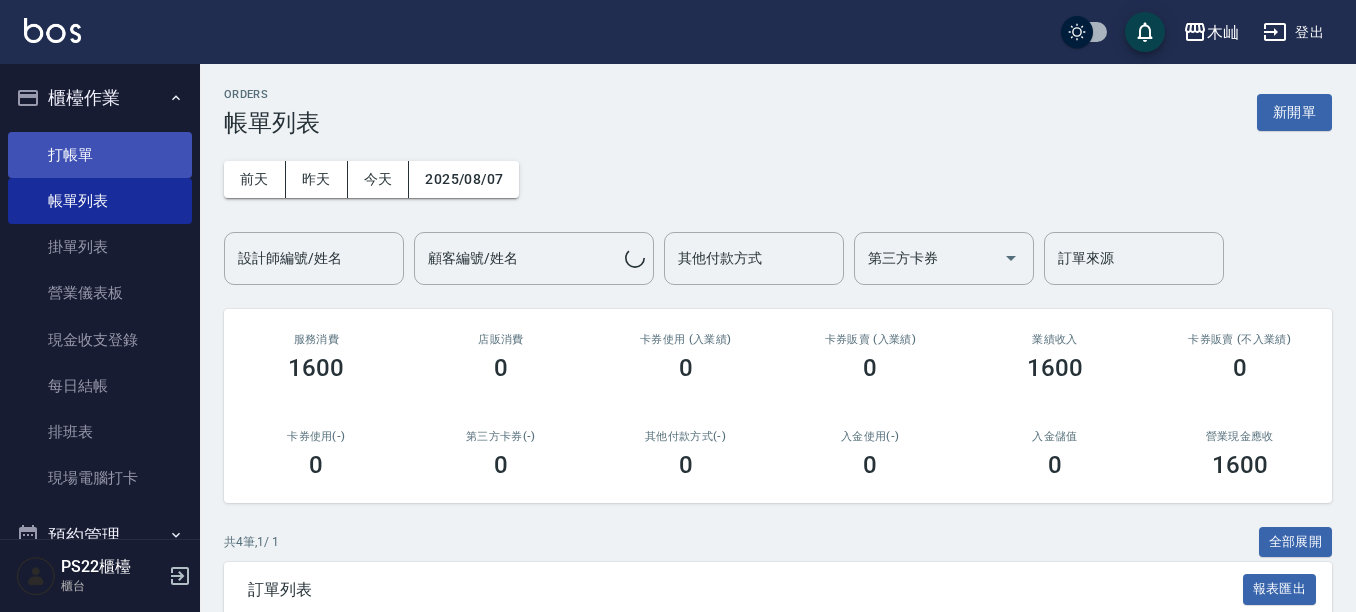click on "打帳單" at bounding box center (100, 155) 